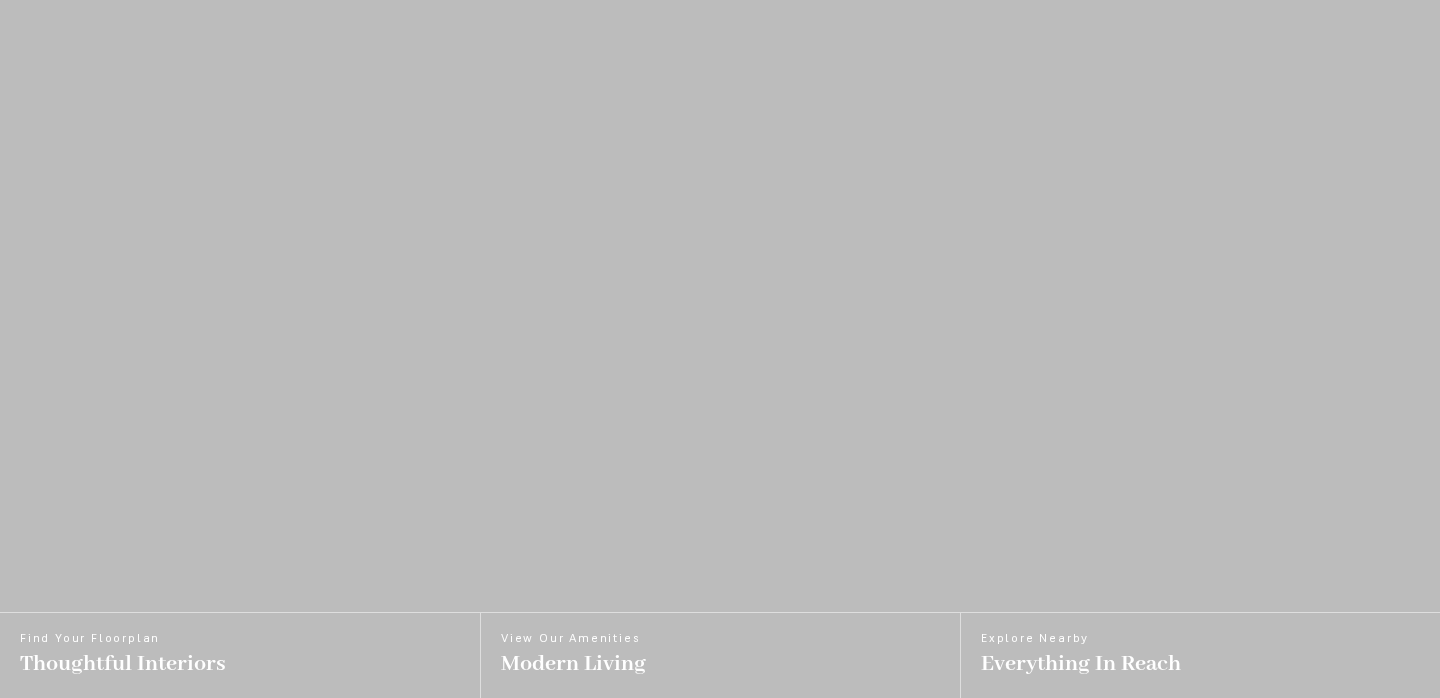 scroll, scrollTop: 0, scrollLeft: 0, axis: both 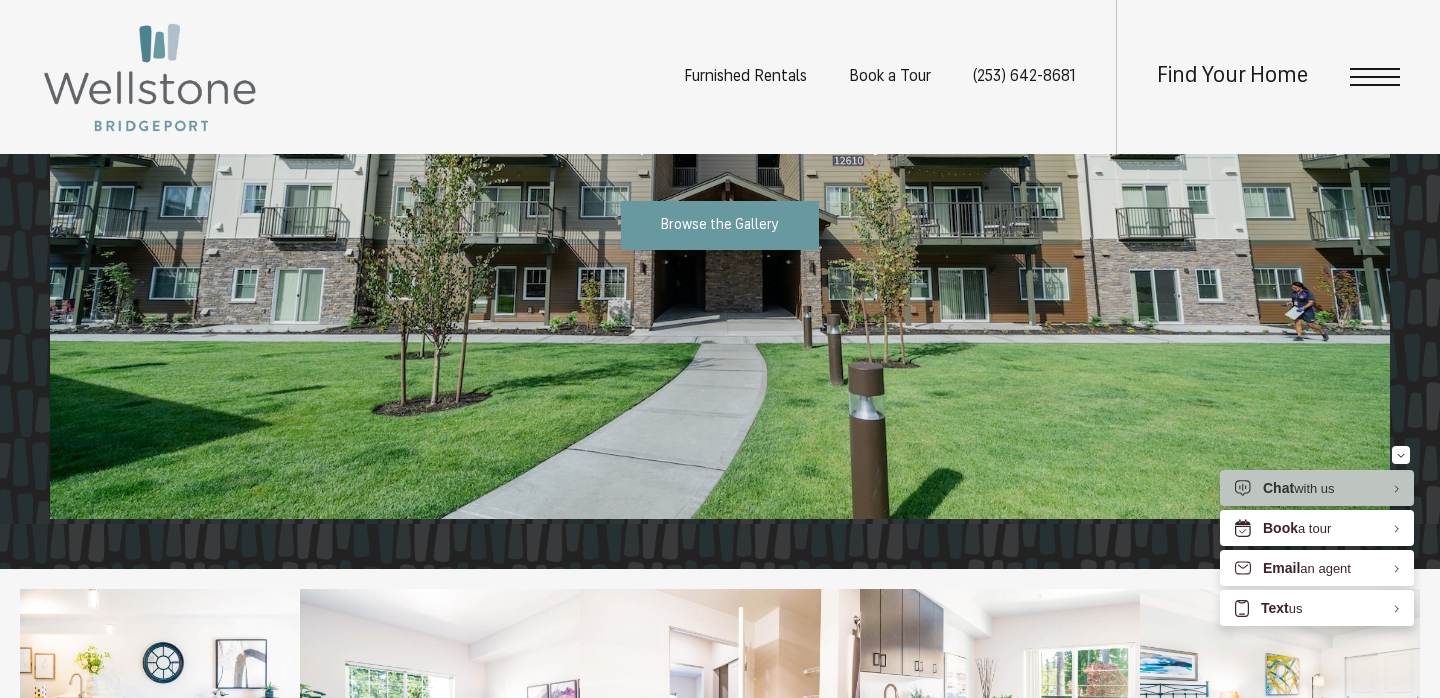 click at bounding box center [1375, 77] 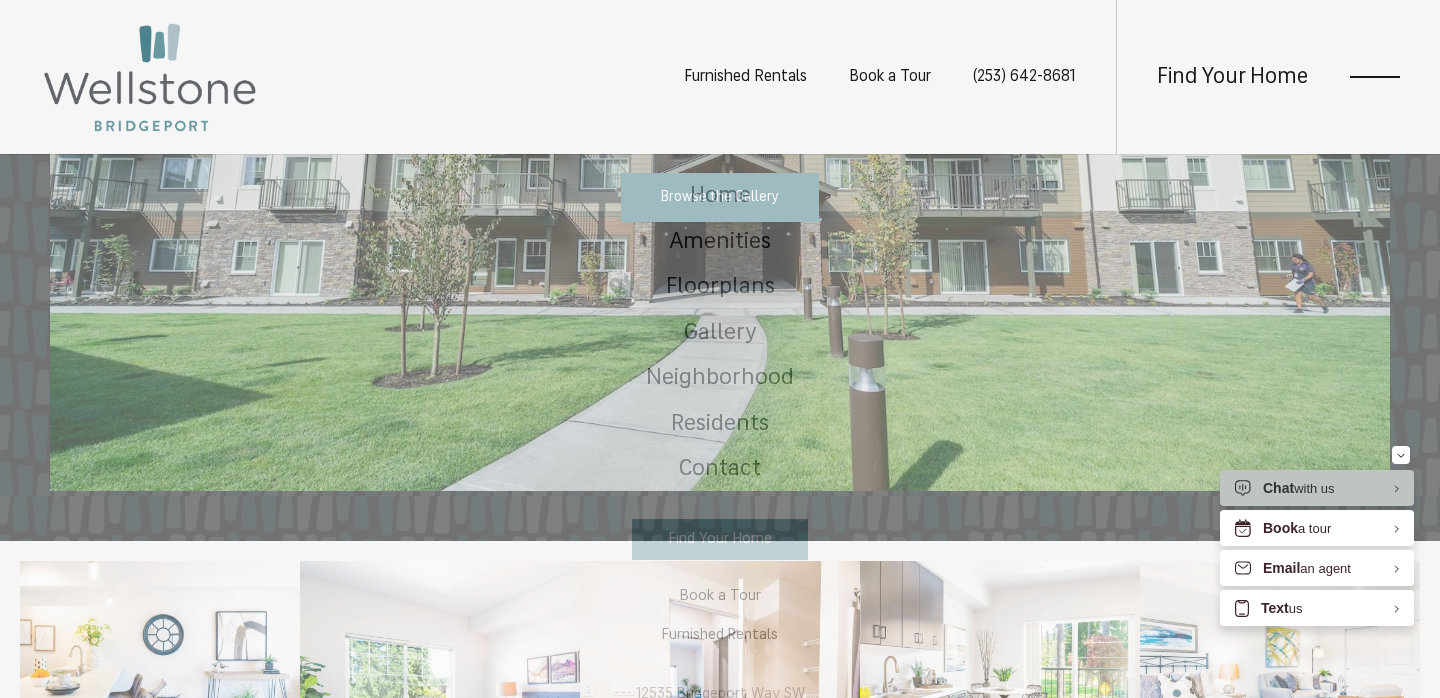 scroll, scrollTop: 0, scrollLeft: 0, axis: both 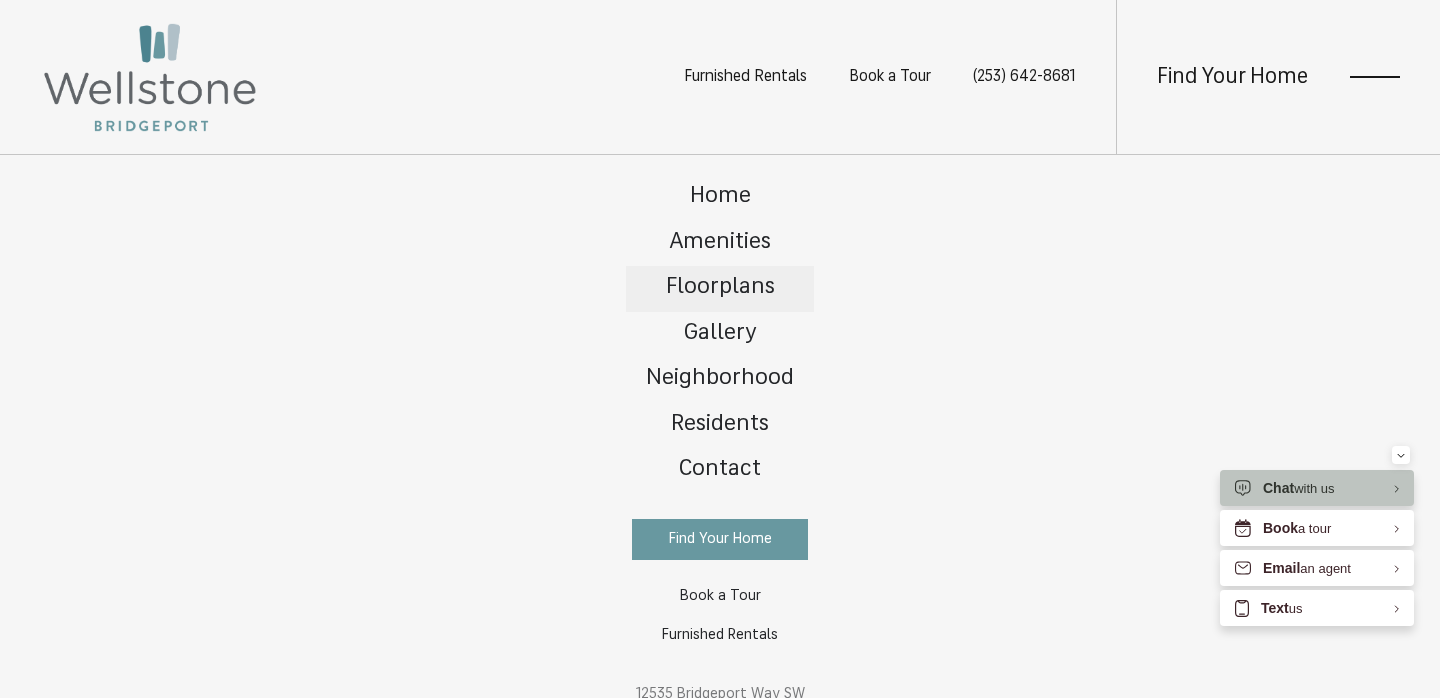 click on "Floorplans" at bounding box center [720, 289] 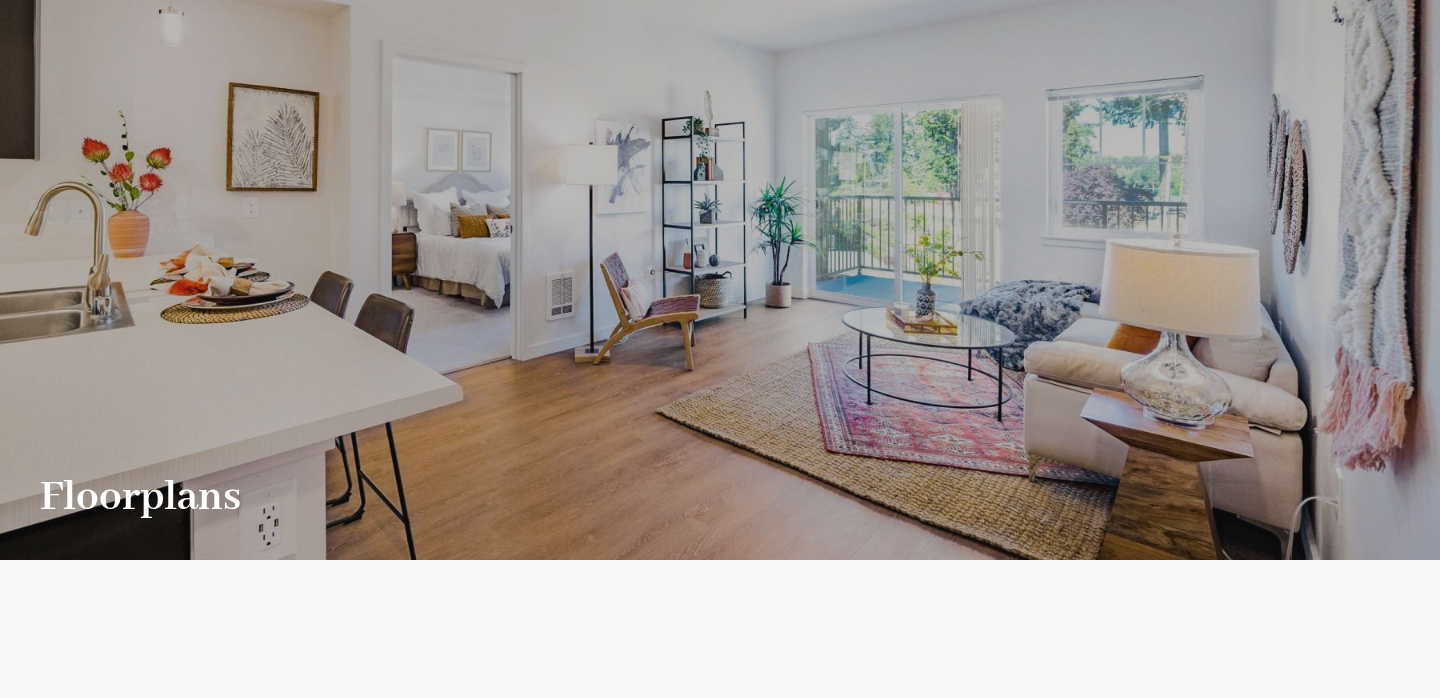 scroll, scrollTop: 0, scrollLeft: 0, axis: both 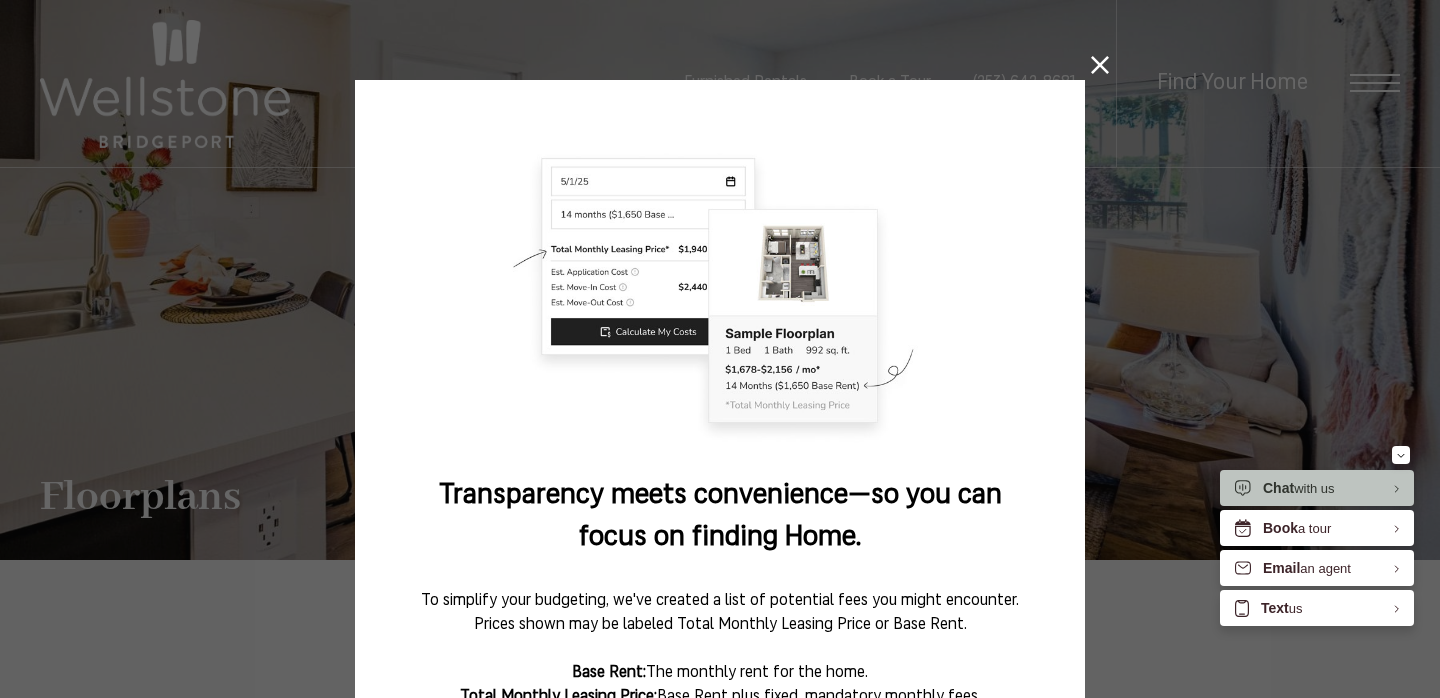 click 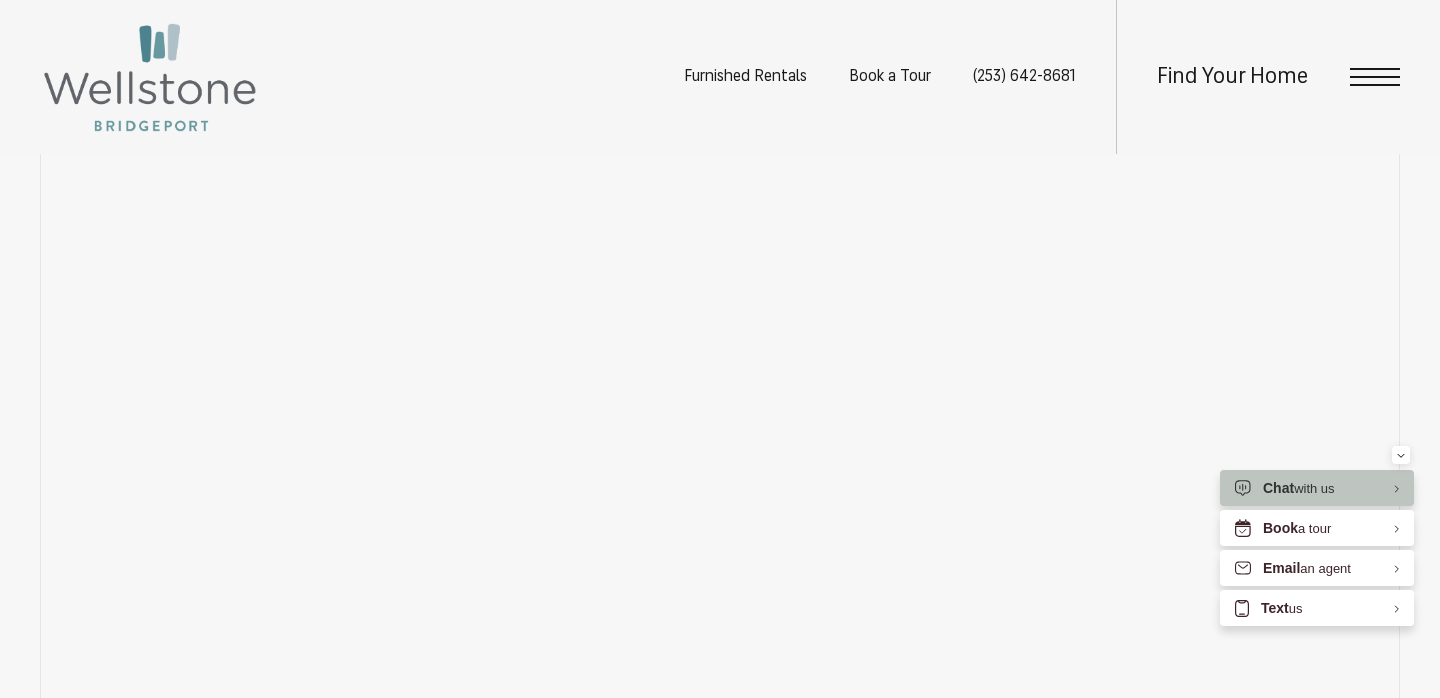 scroll, scrollTop: 1423, scrollLeft: 0, axis: vertical 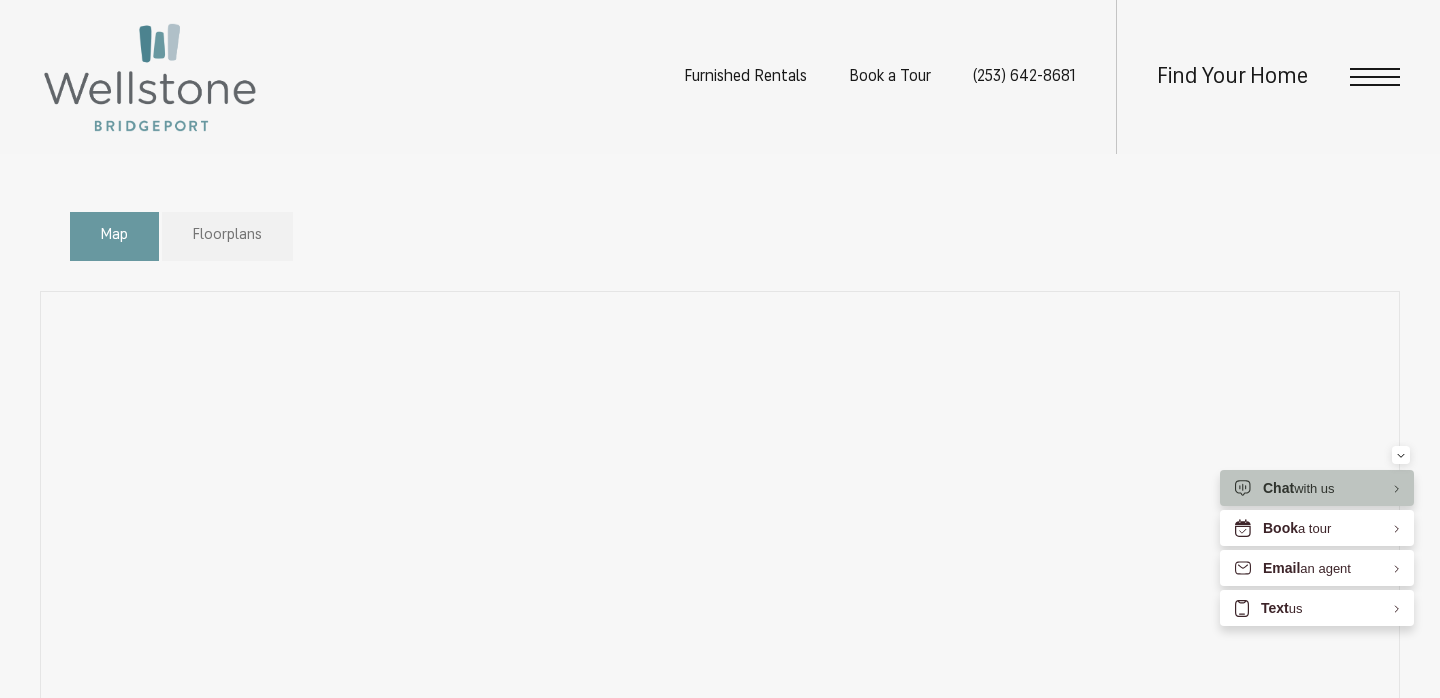 click on "Floorplans" at bounding box center (227, 236) 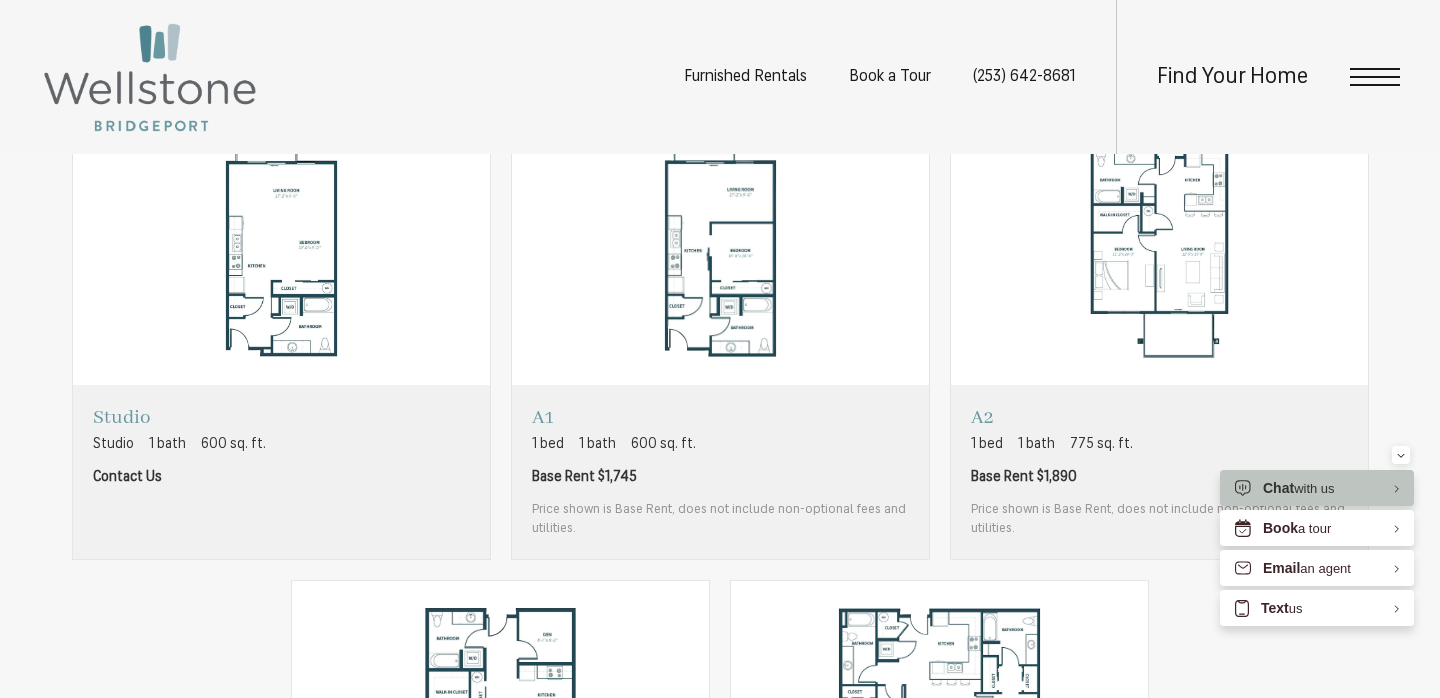 scroll, scrollTop: 1195, scrollLeft: 0, axis: vertical 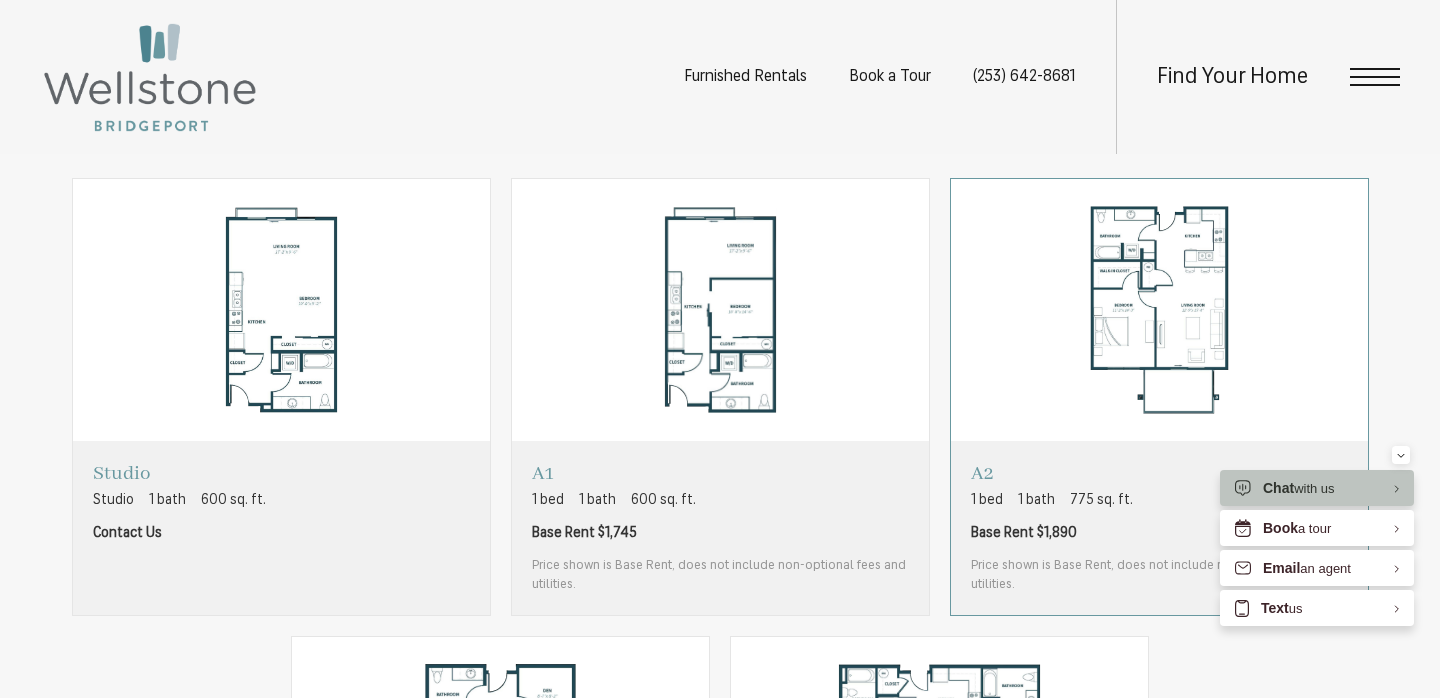 click at bounding box center (1159, 310) 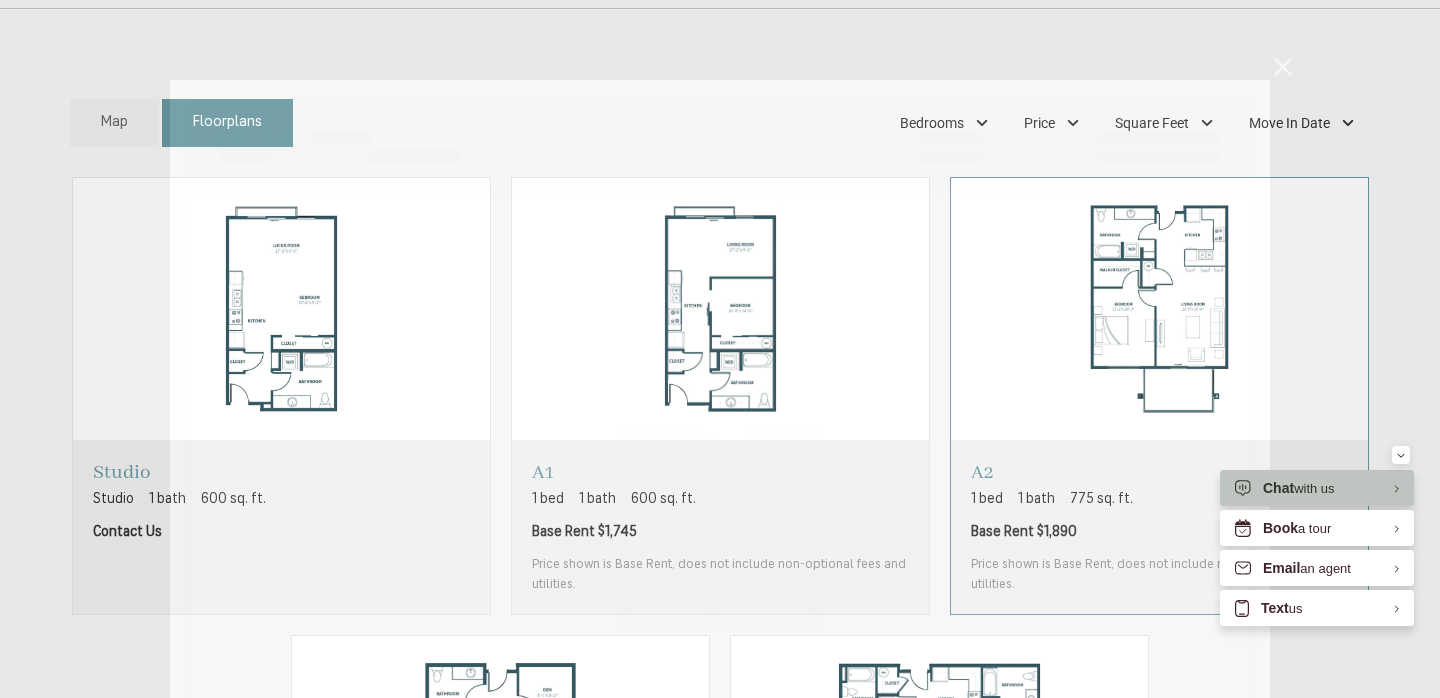 scroll, scrollTop: 0, scrollLeft: 0, axis: both 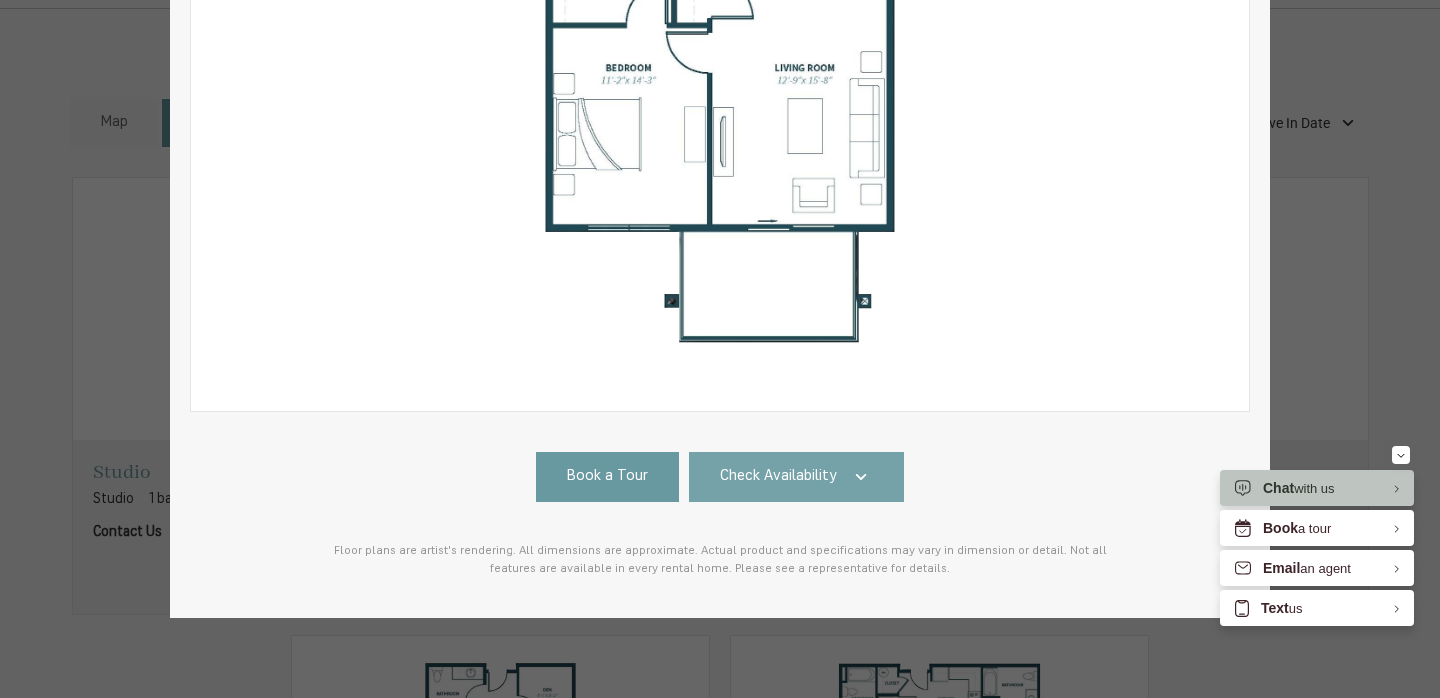 click on "Check Availability" at bounding box center (797, 477) 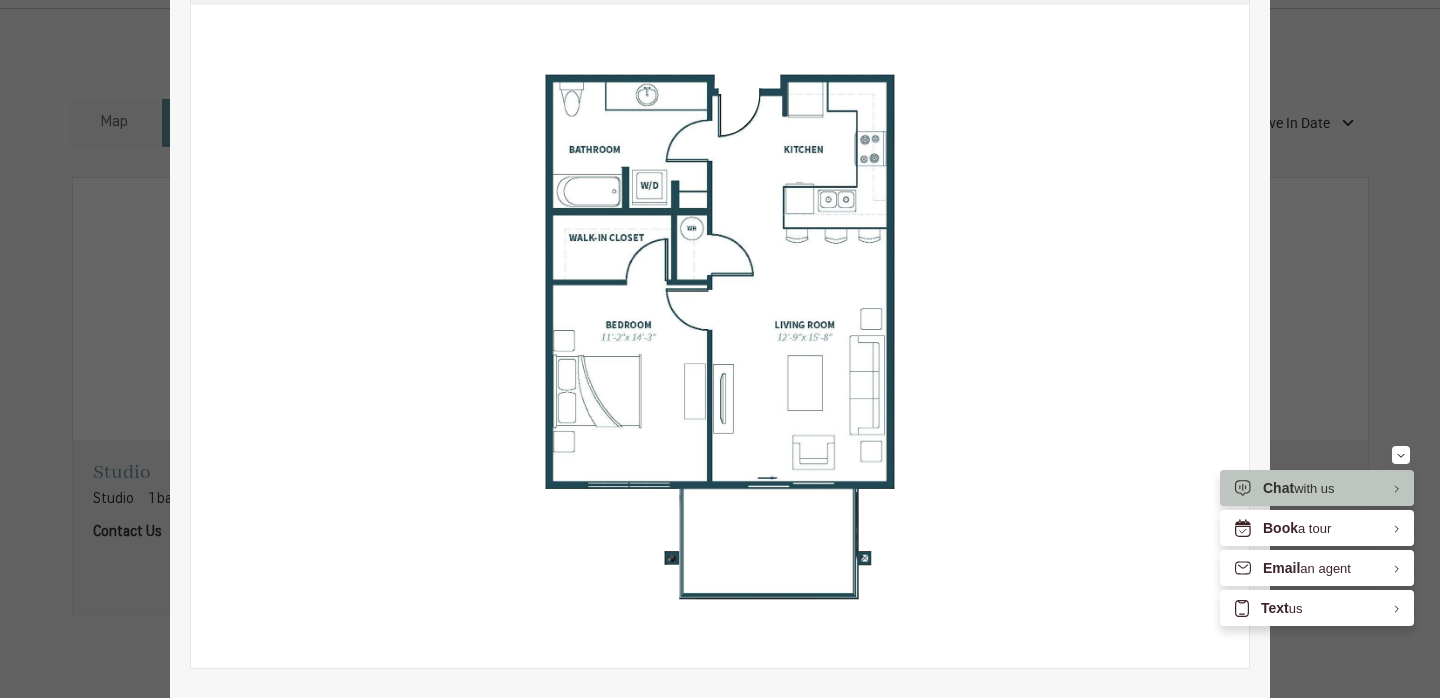 scroll, scrollTop: 0, scrollLeft: 0, axis: both 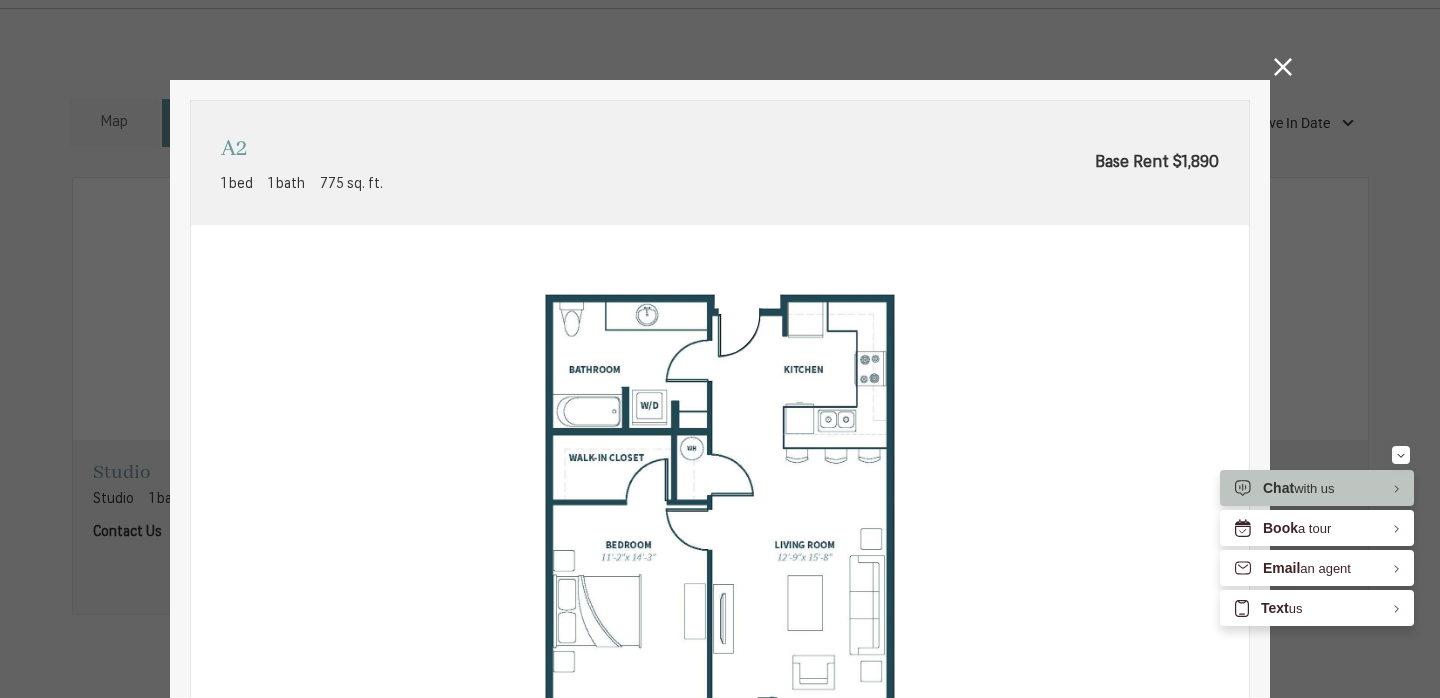 click 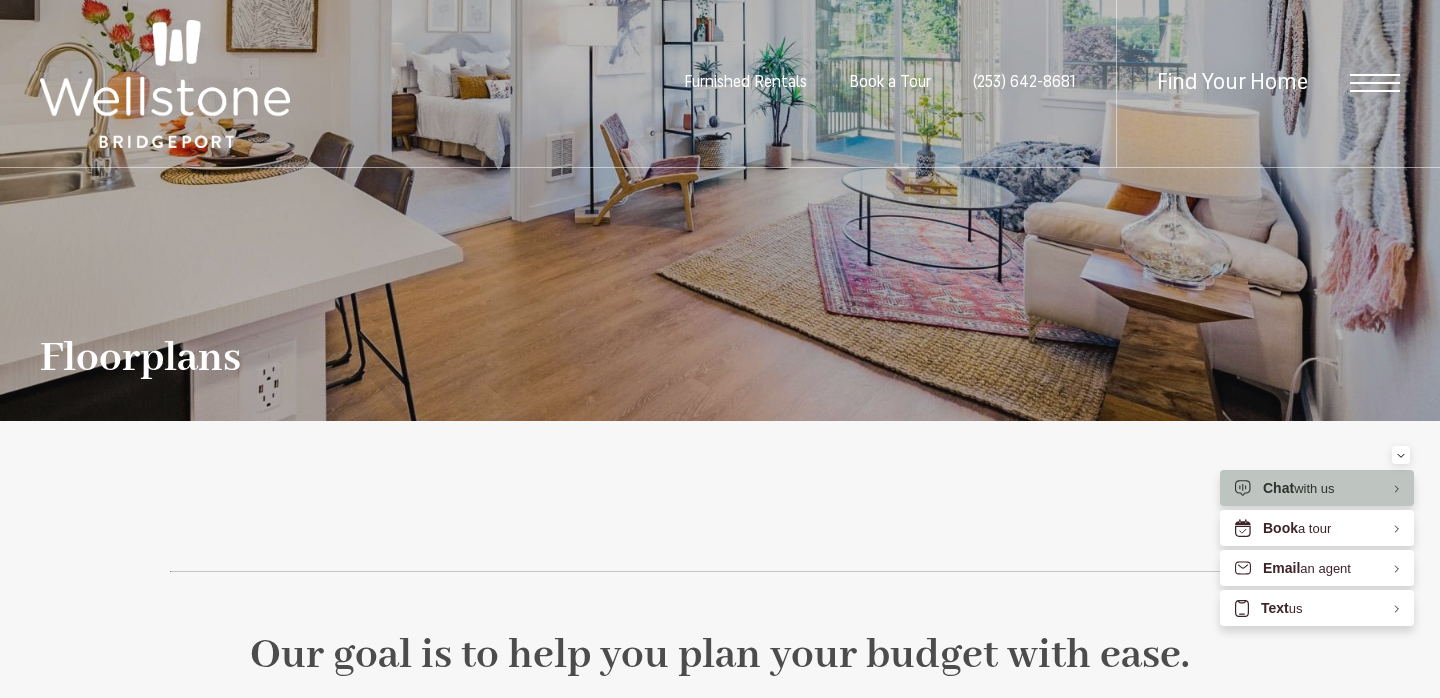 scroll, scrollTop: 0, scrollLeft: 0, axis: both 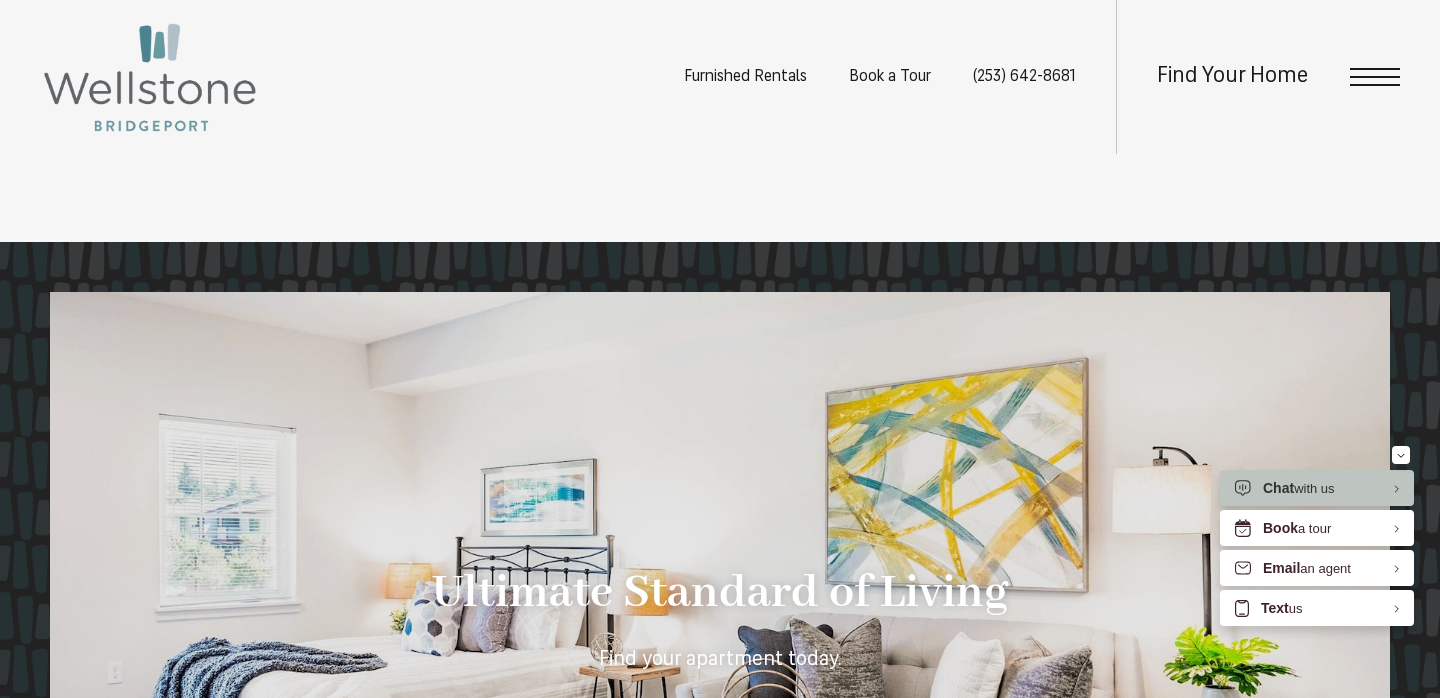 click on "Find Your Home" at bounding box center (1258, 77) 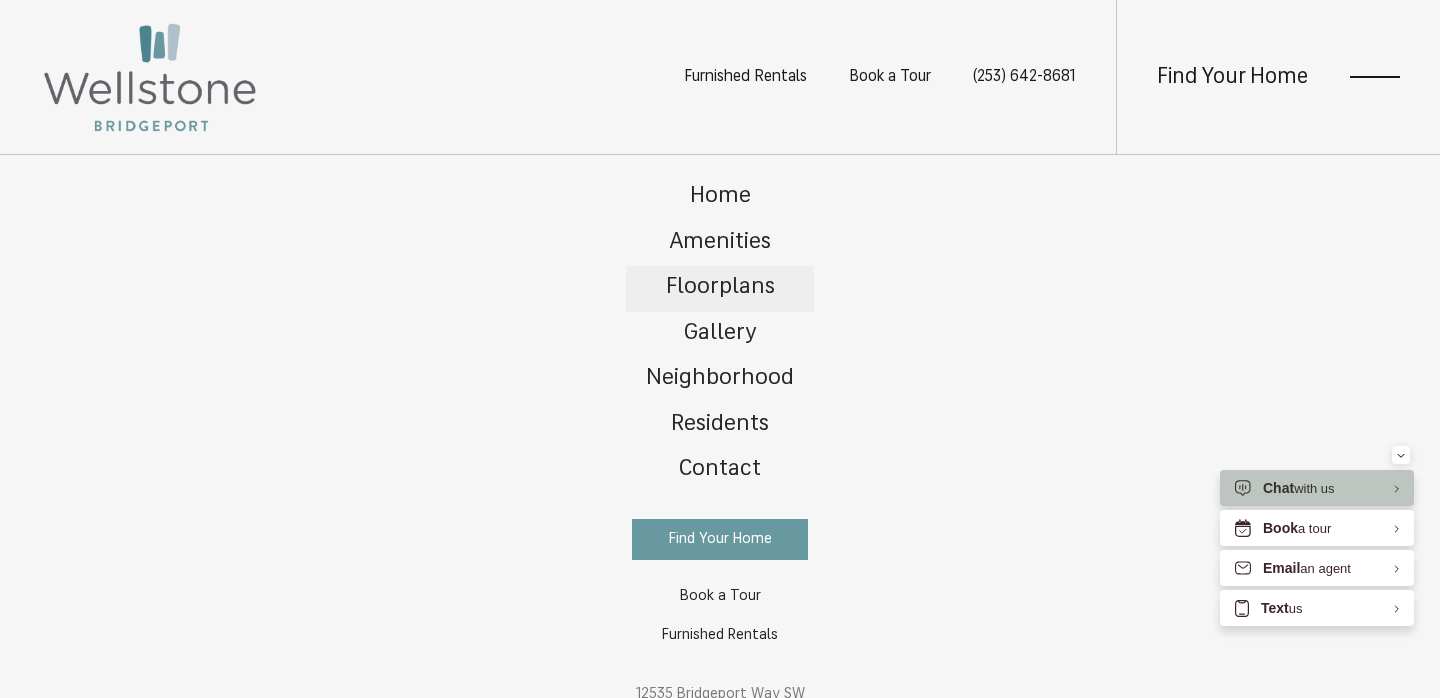 click on "Floorplans" at bounding box center [720, 287] 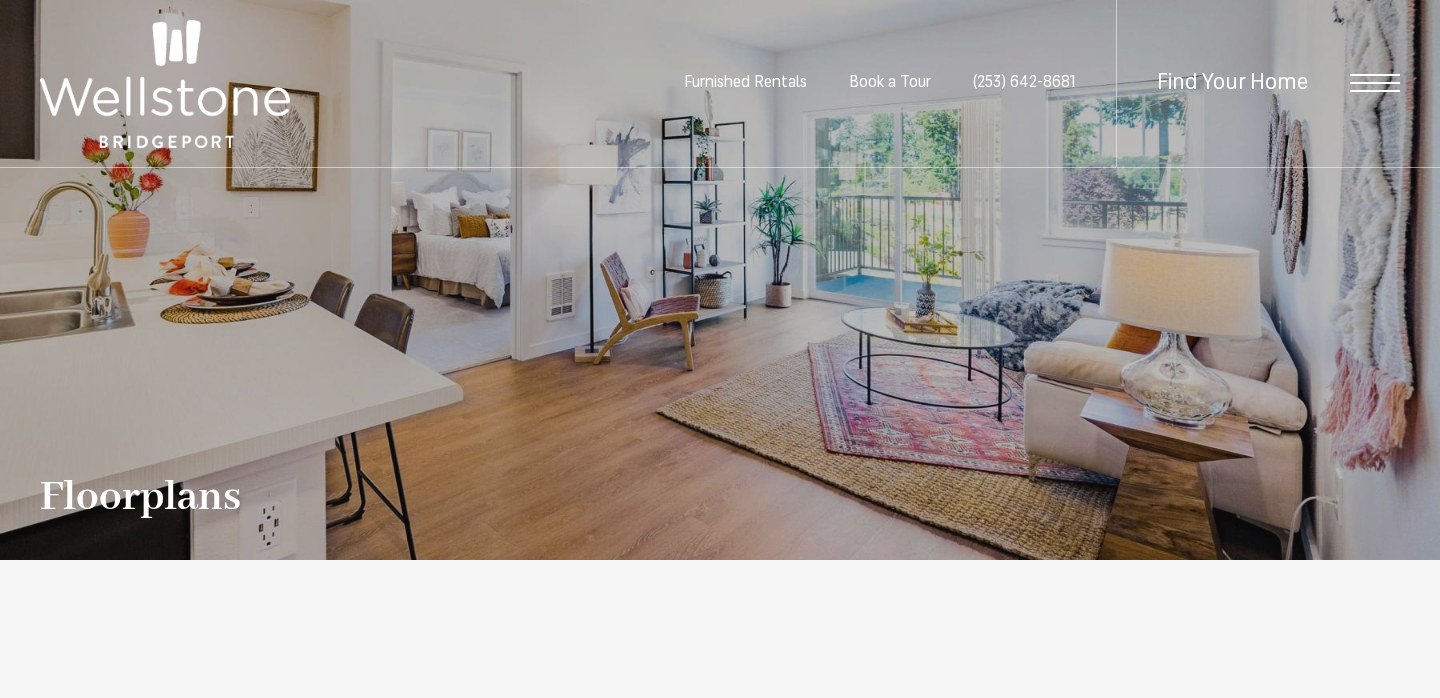 scroll, scrollTop: 0, scrollLeft: 0, axis: both 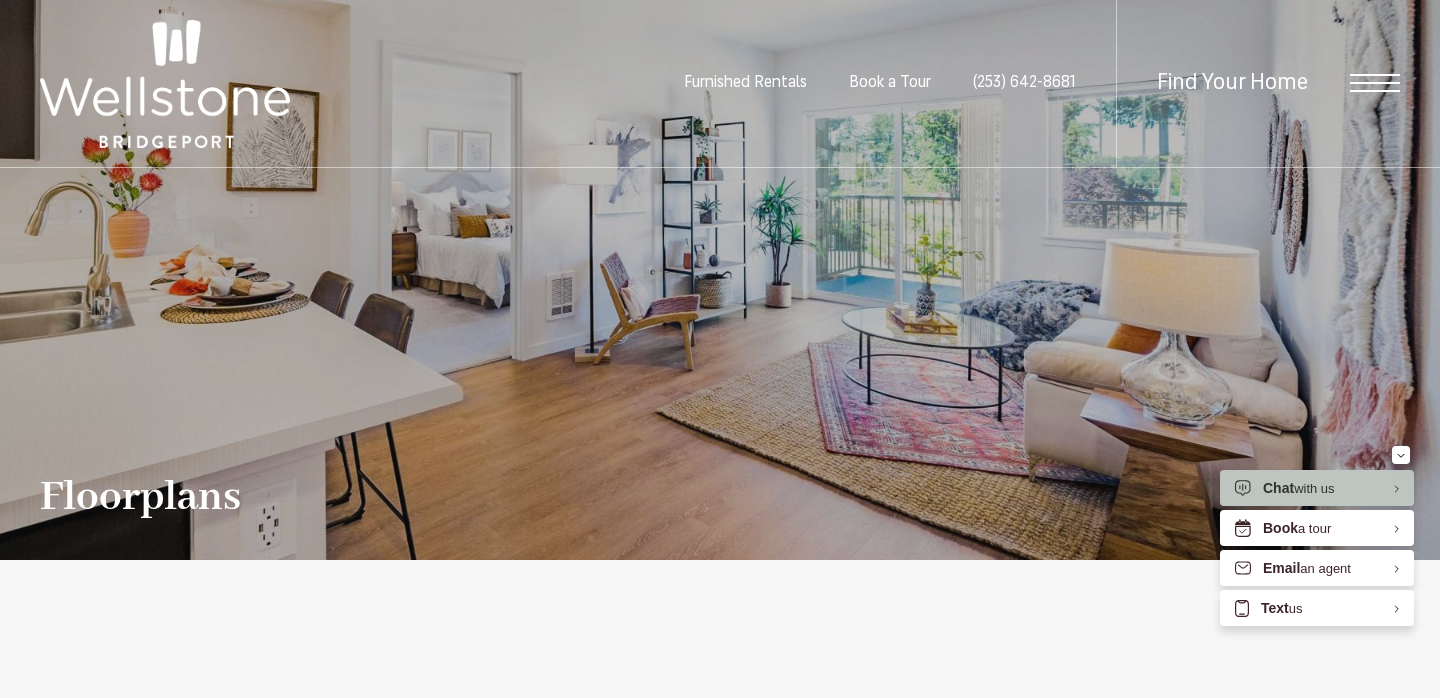 click at bounding box center (1375, 91) 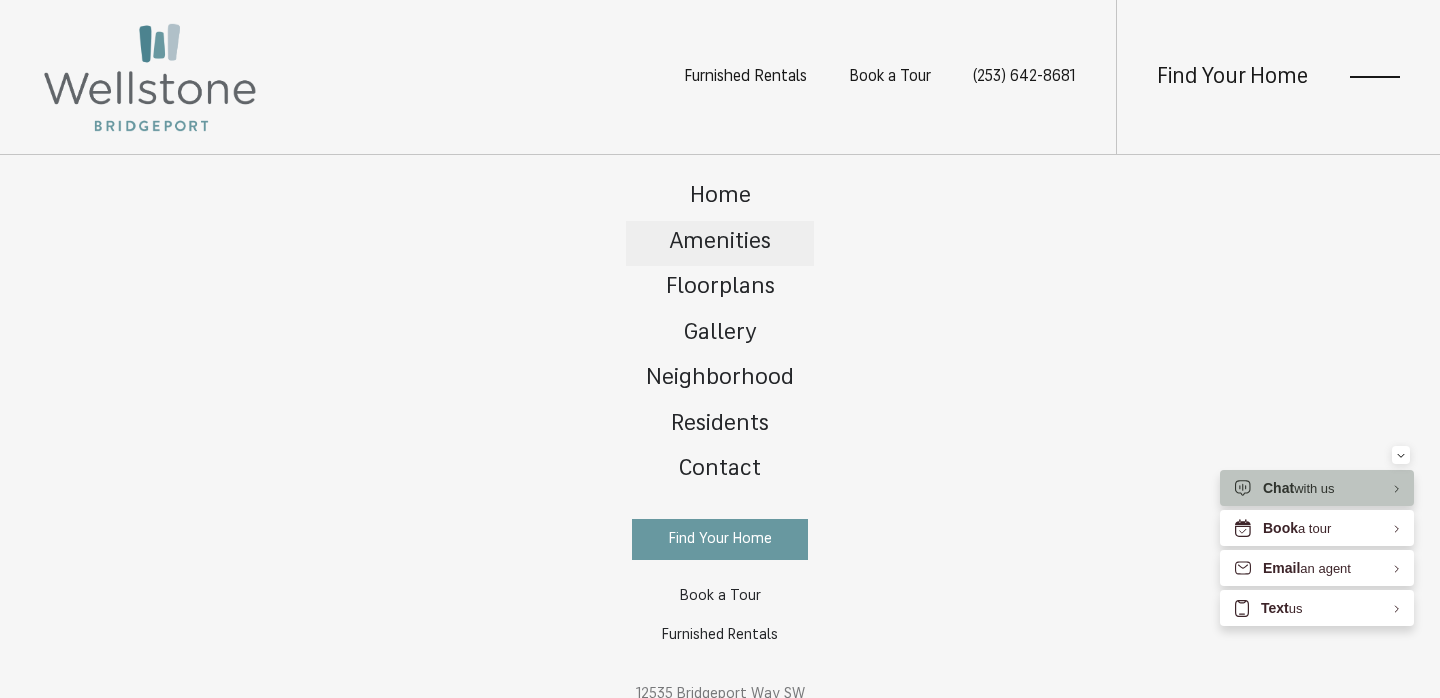 click on "Amenities" at bounding box center [720, 242] 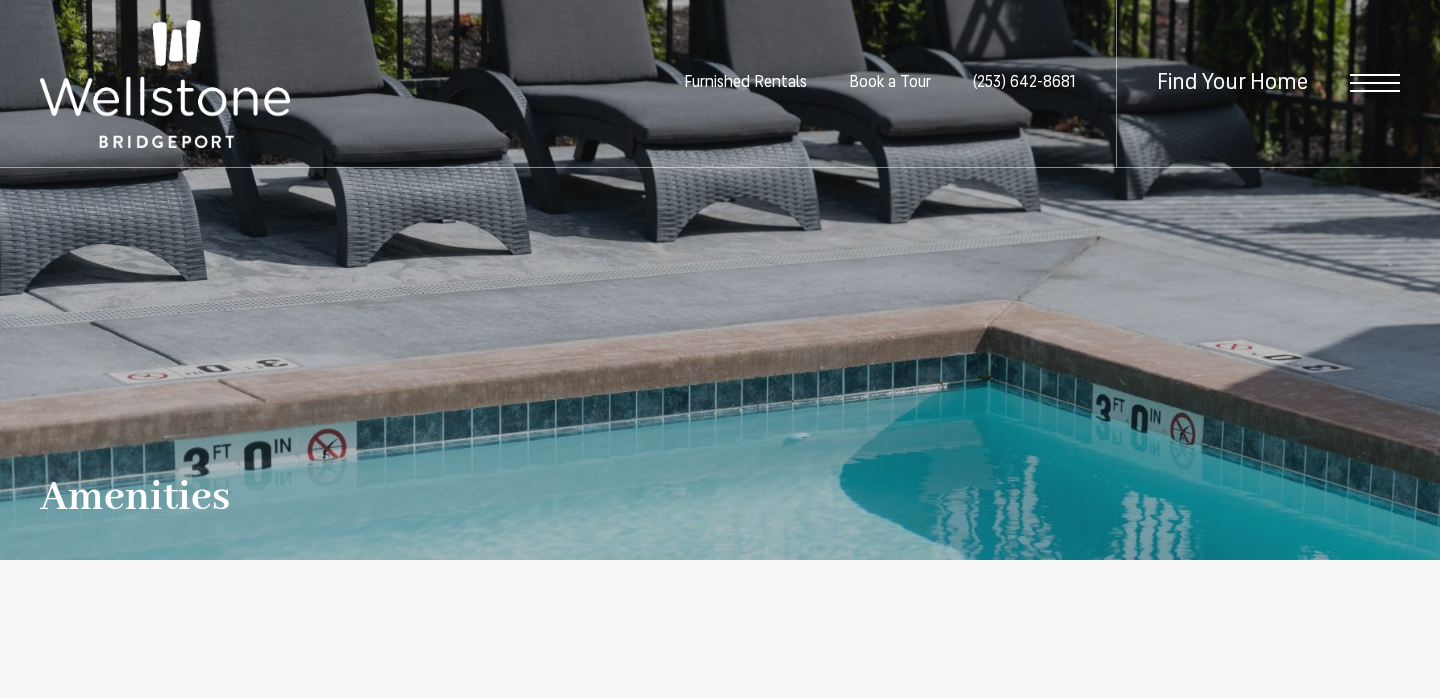 scroll, scrollTop: 0, scrollLeft: 0, axis: both 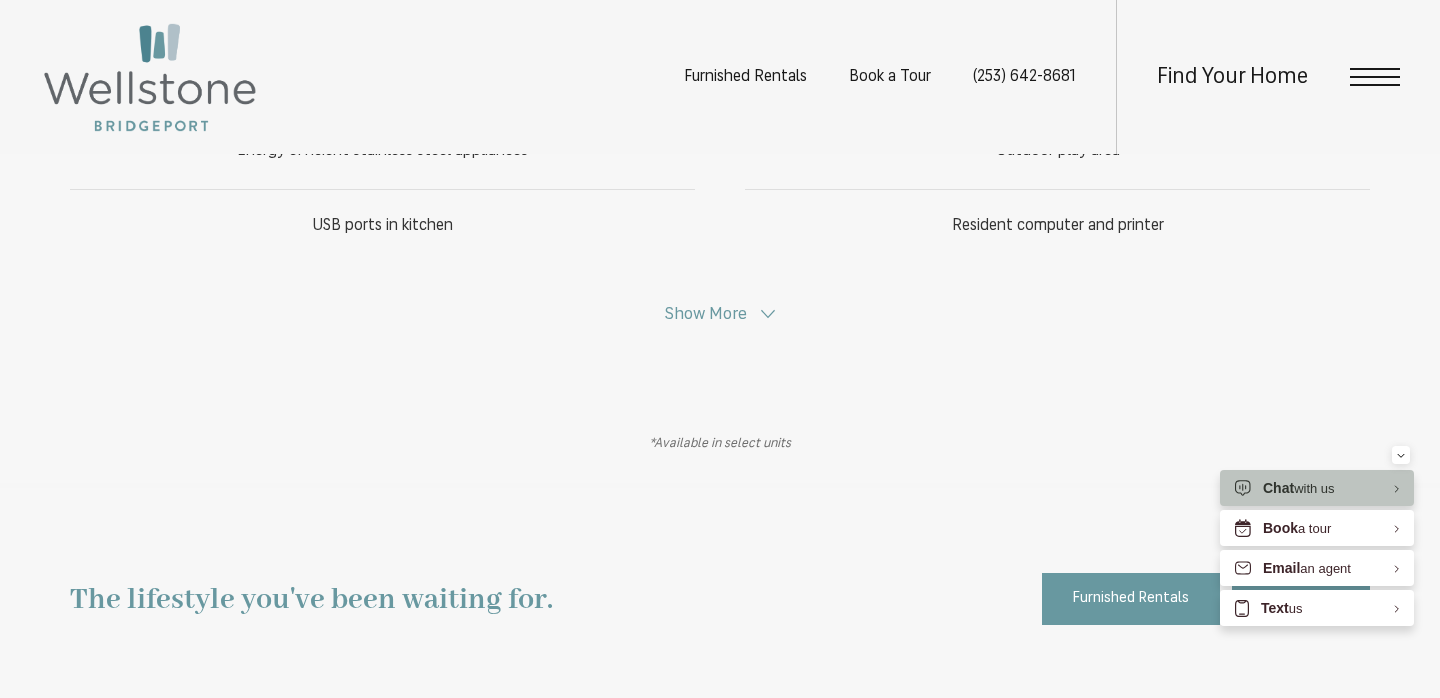 click on "Apartment Features
Spacious homes
Keyless unit entry
Expansive countertop prep space" at bounding box center (720, -172) 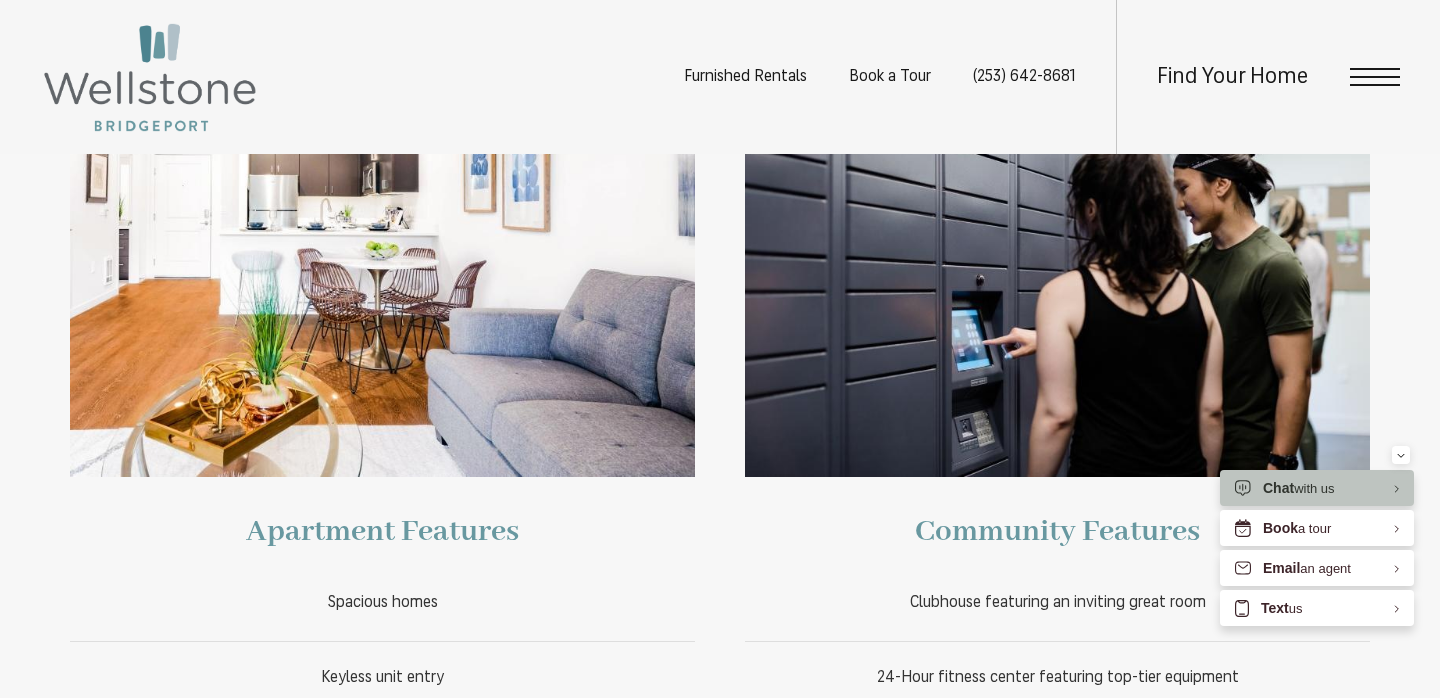 scroll, scrollTop: 189, scrollLeft: 0, axis: vertical 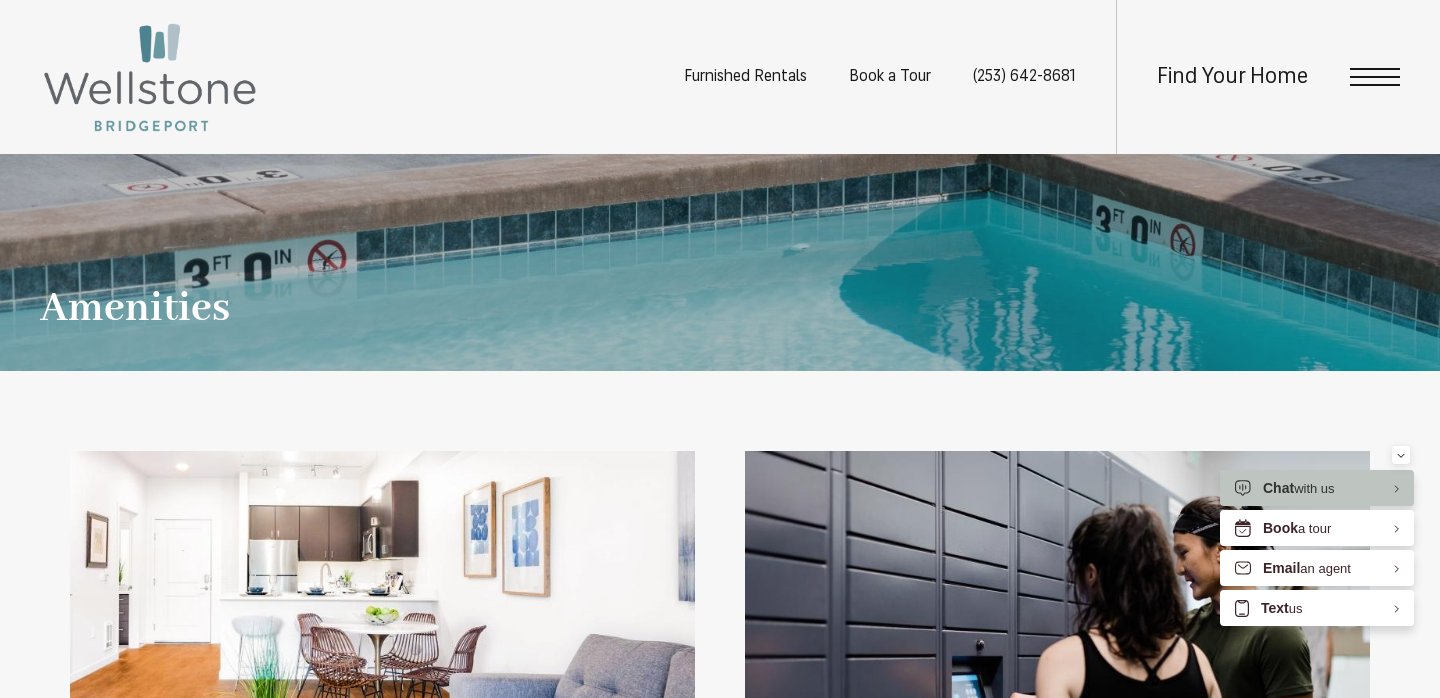 click at bounding box center [1375, 77] 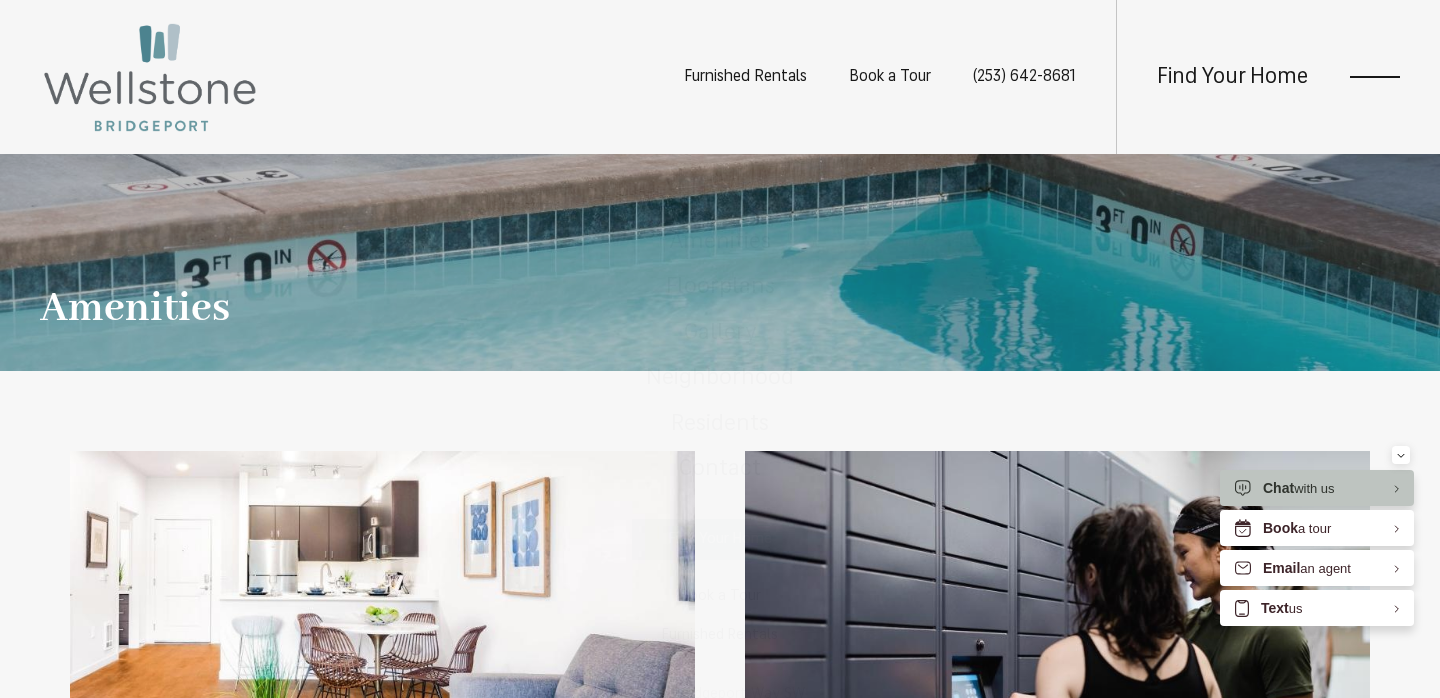 scroll, scrollTop: 0, scrollLeft: 0, axis: both 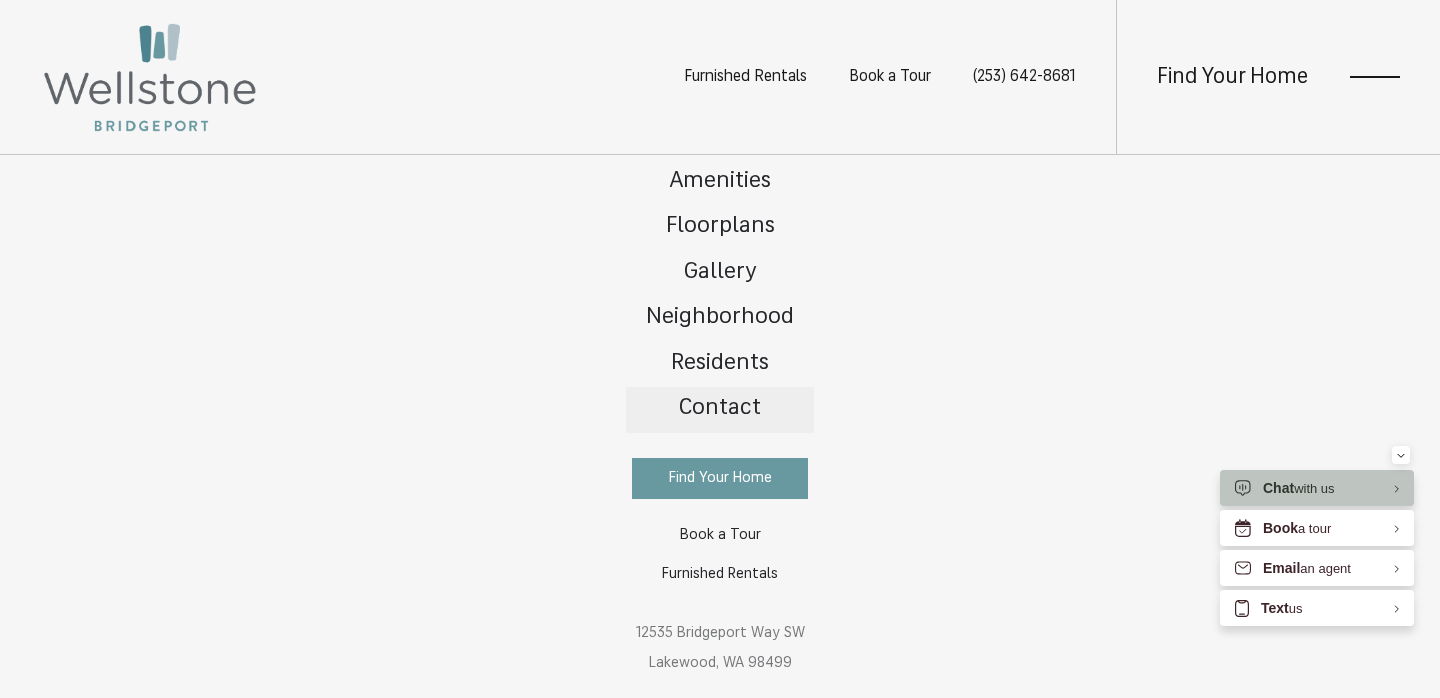 click on "Contact" at bounding box center (720, 408) 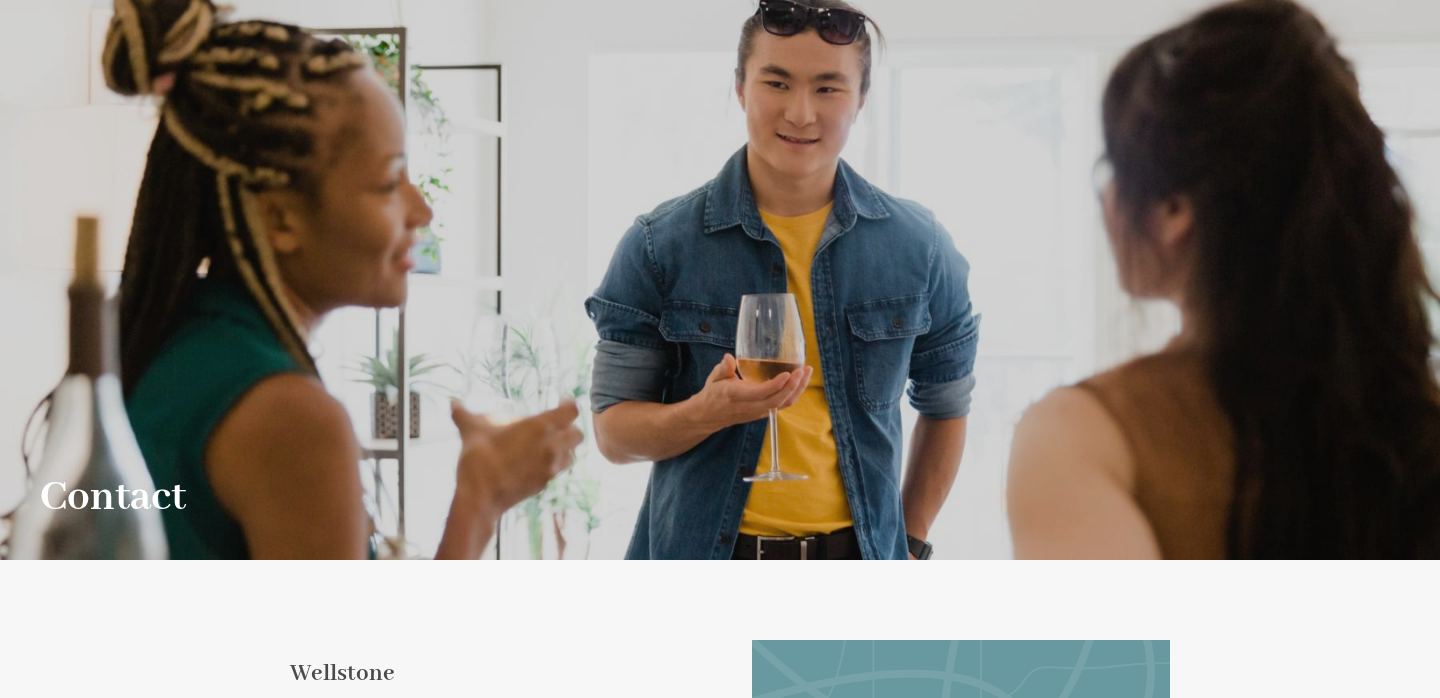 scroll, scrollTop: 0, scrollLeft: 0, axis: both 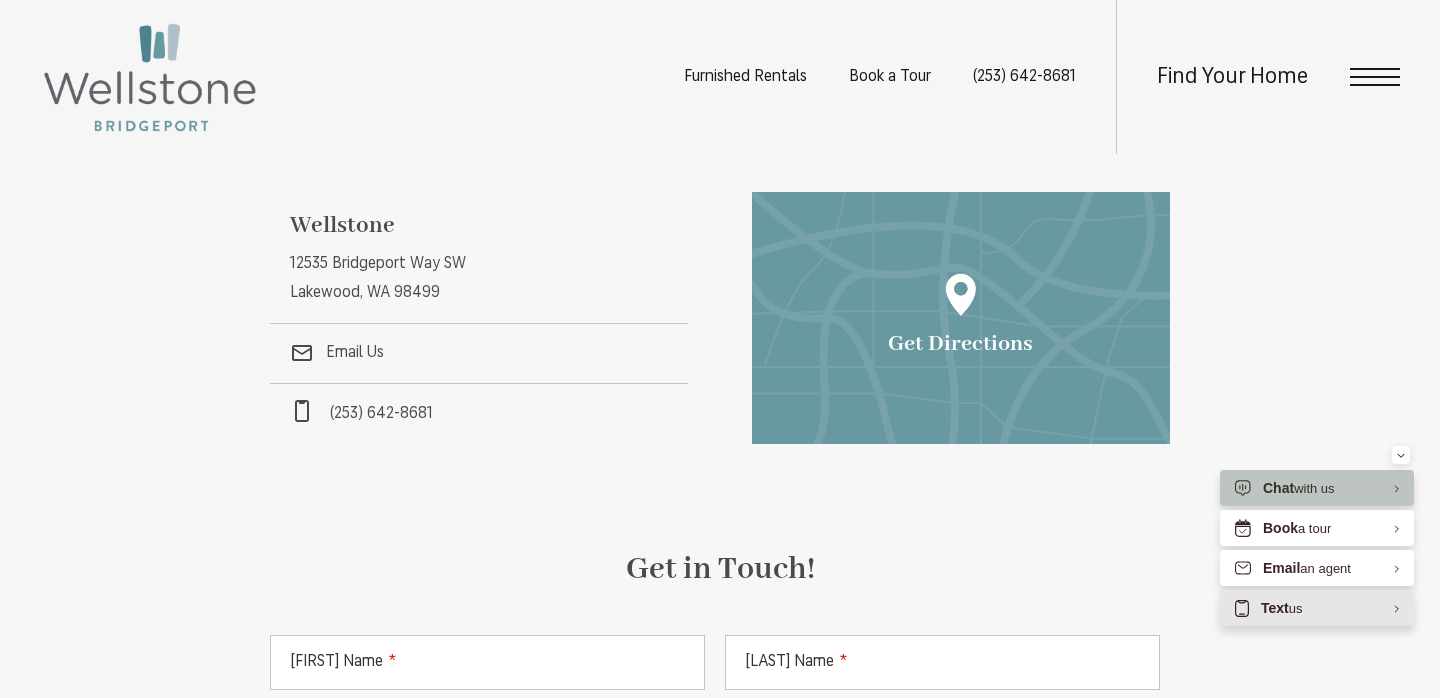 click on "Text  us" at bounding box center [1317, 608] 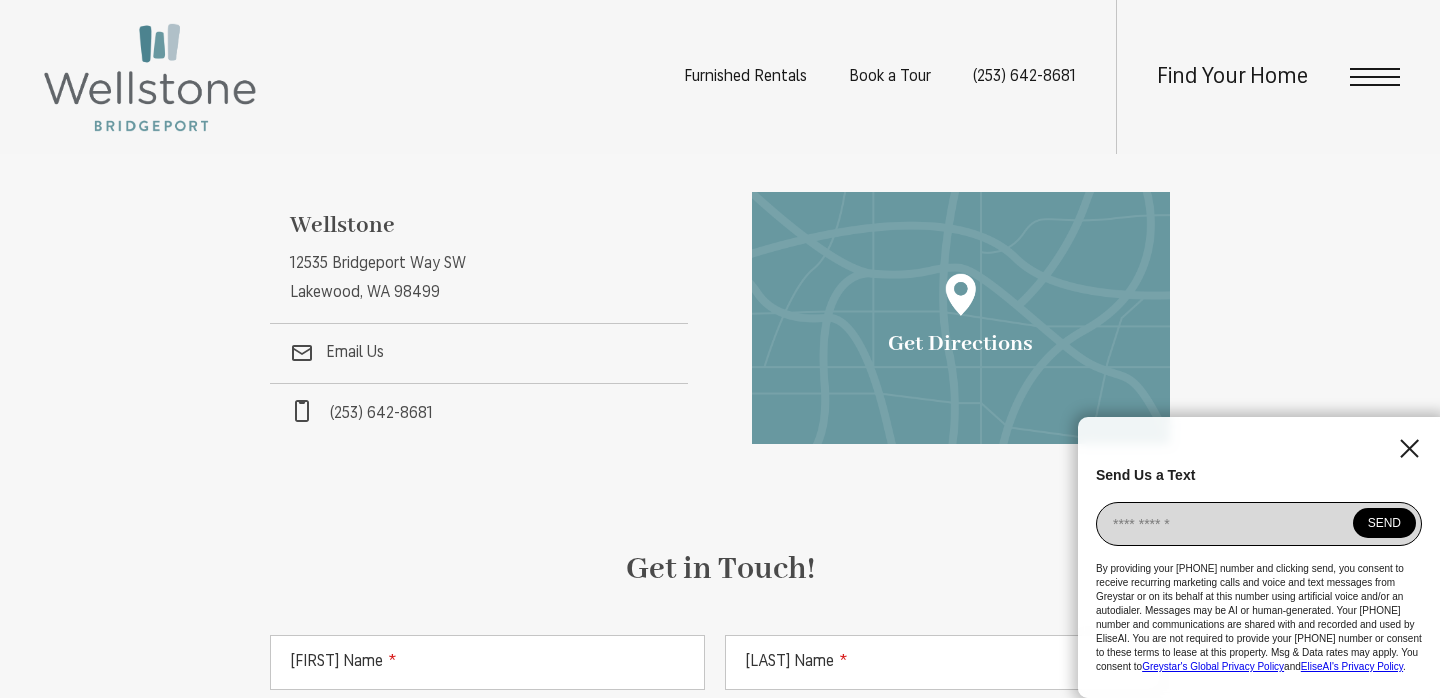 click at bounding box center (1259, 524) 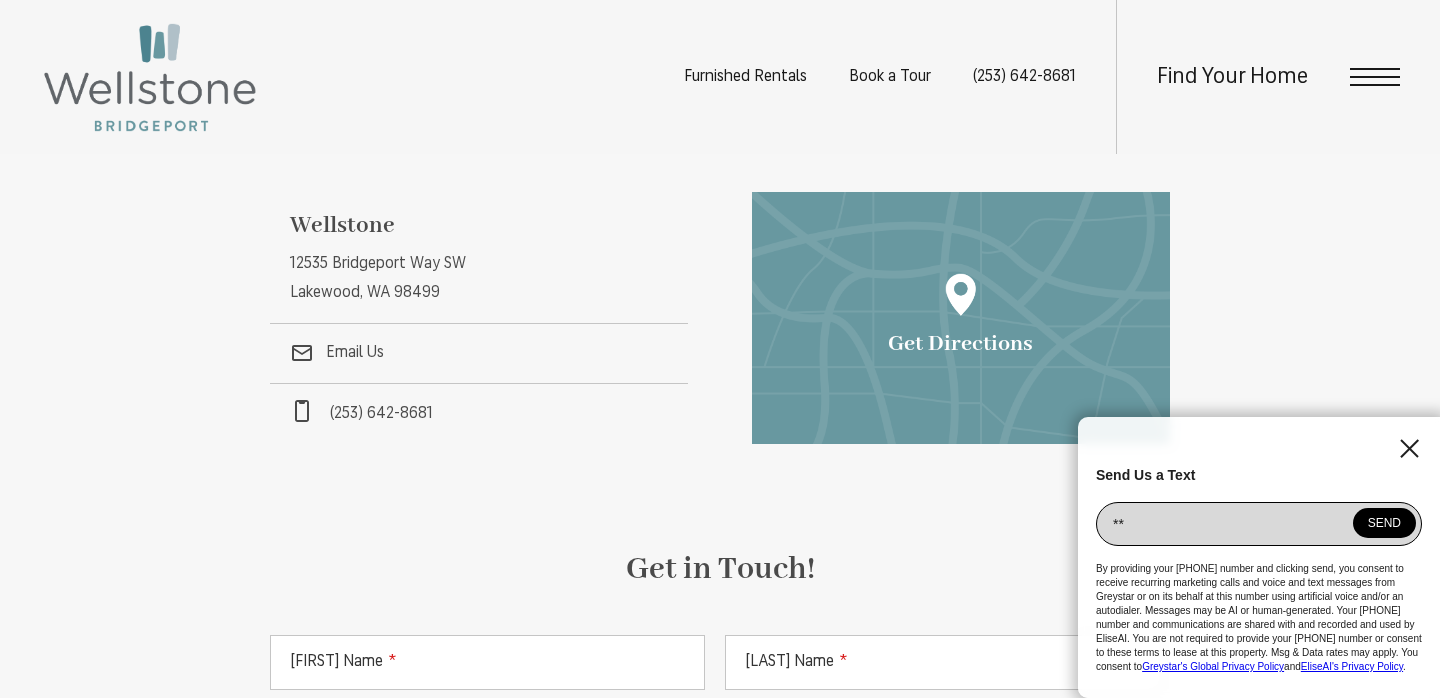 type on "*" 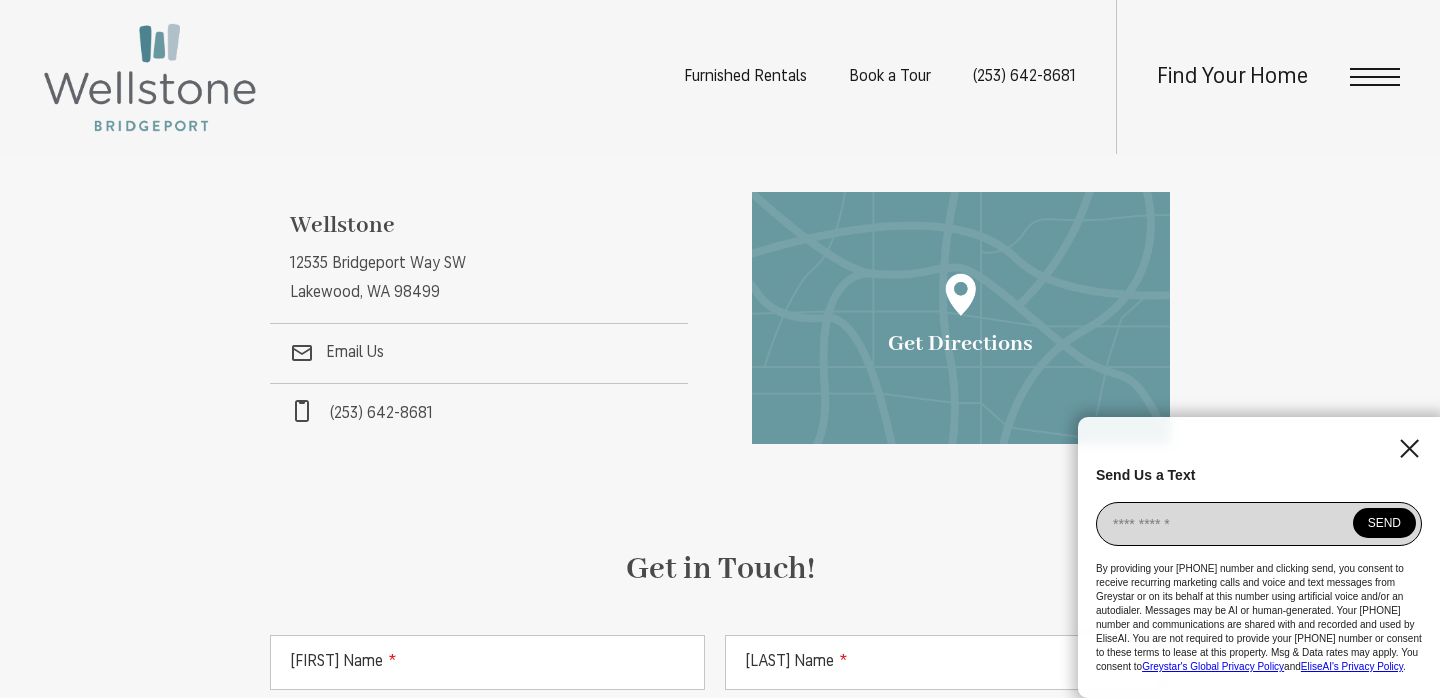 type on "*" 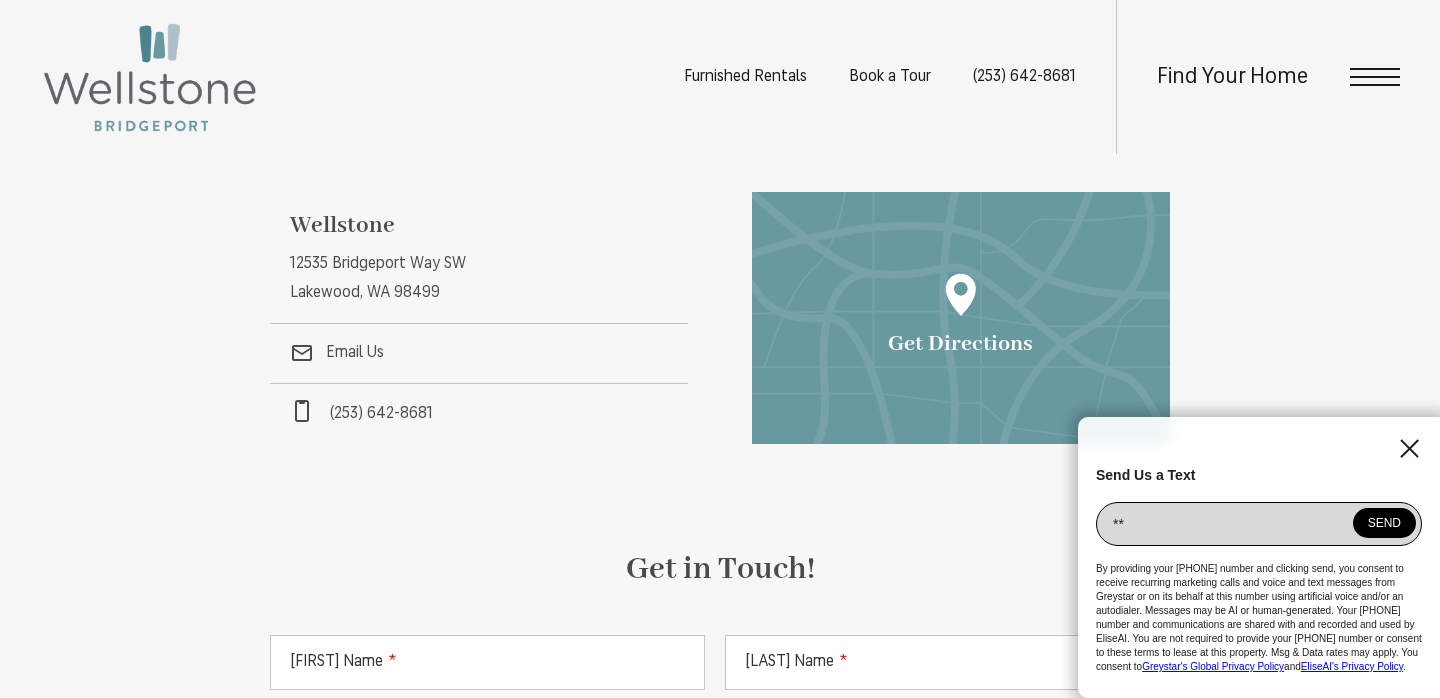 type on "*" 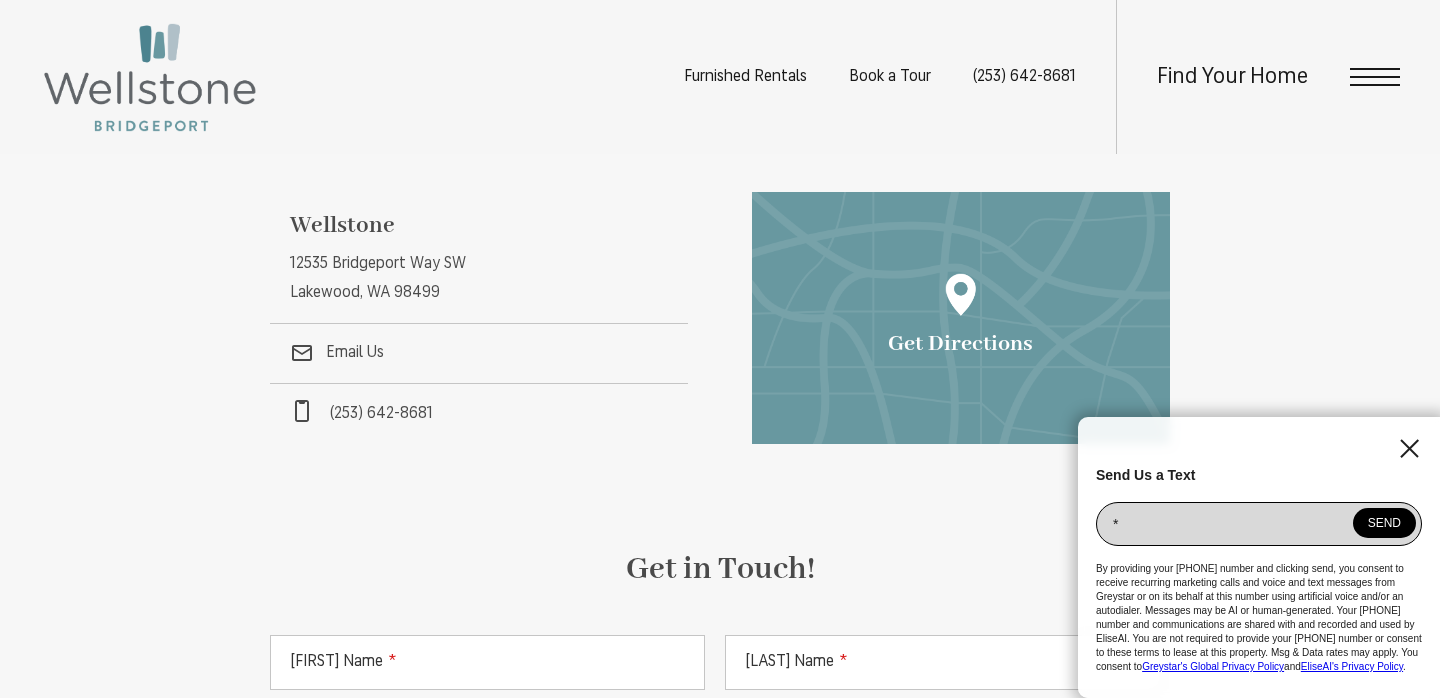 type 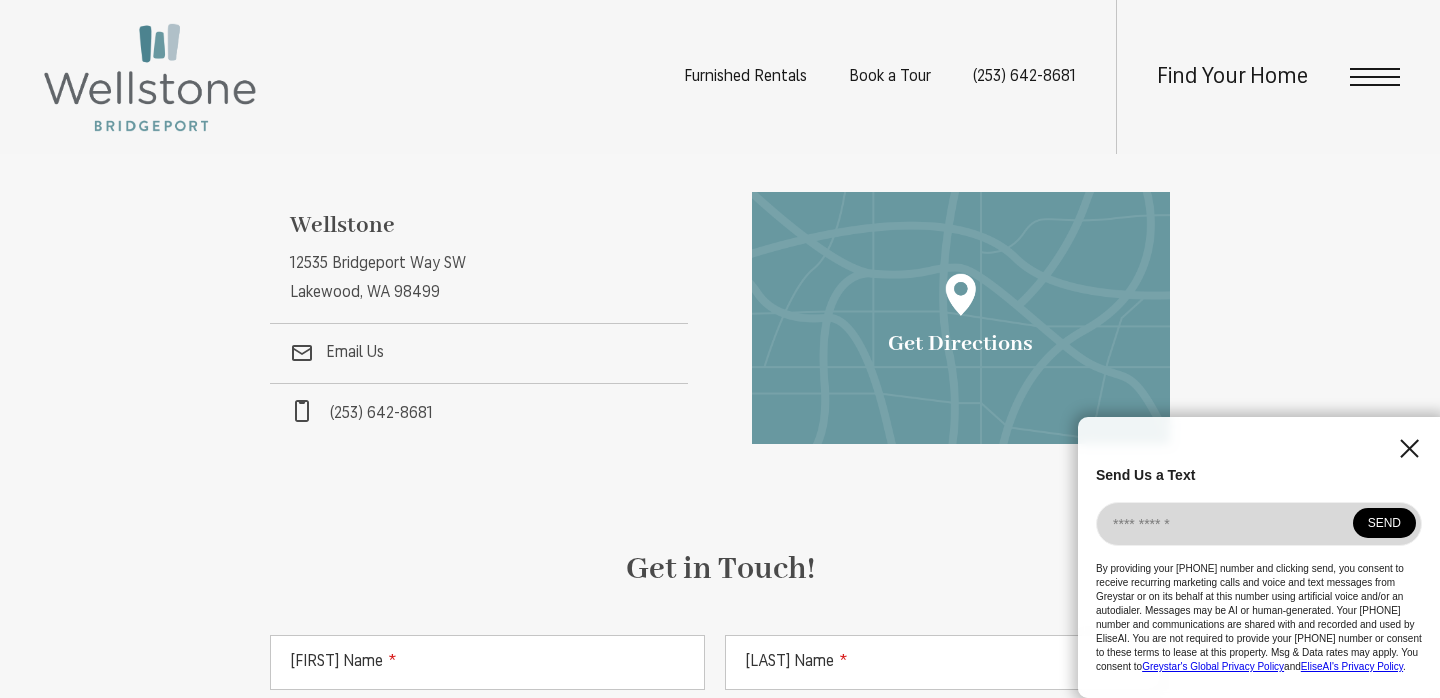 click 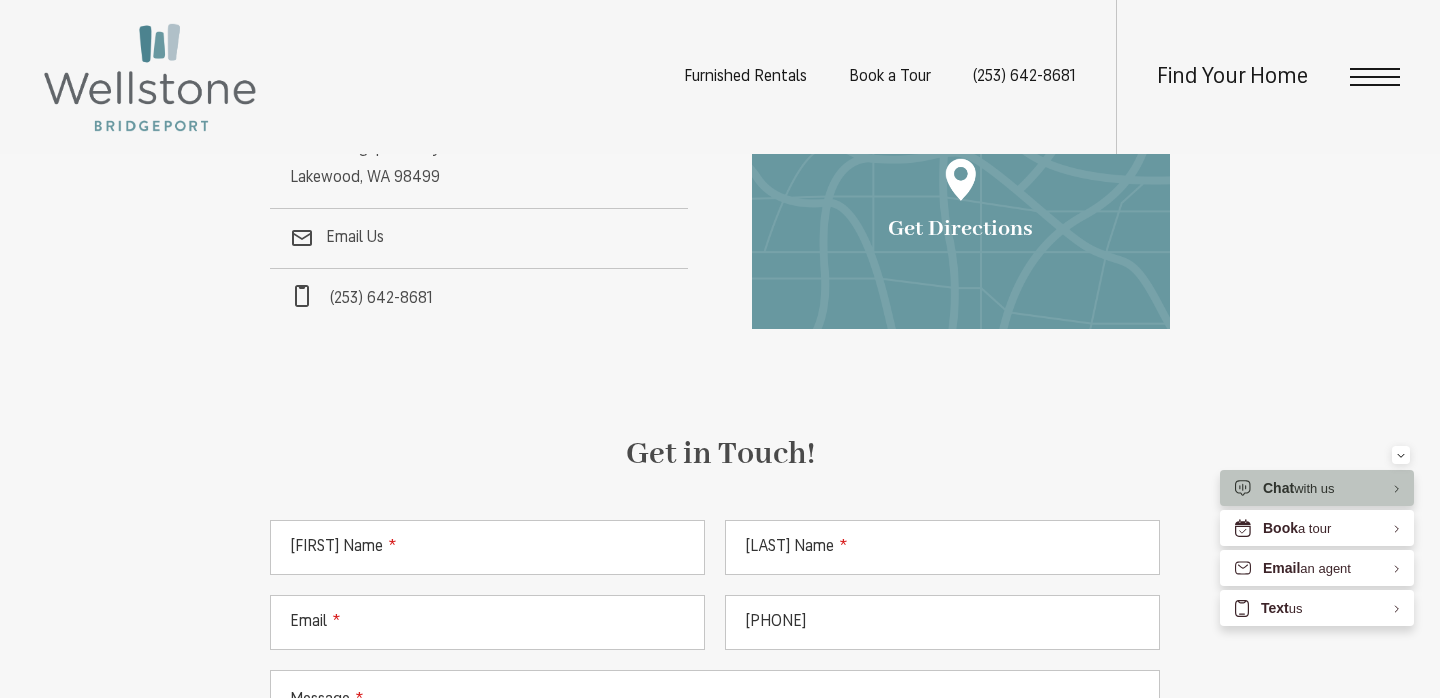 scroll, scrollTop: 564, scrollLeft: 0, axis: vertical 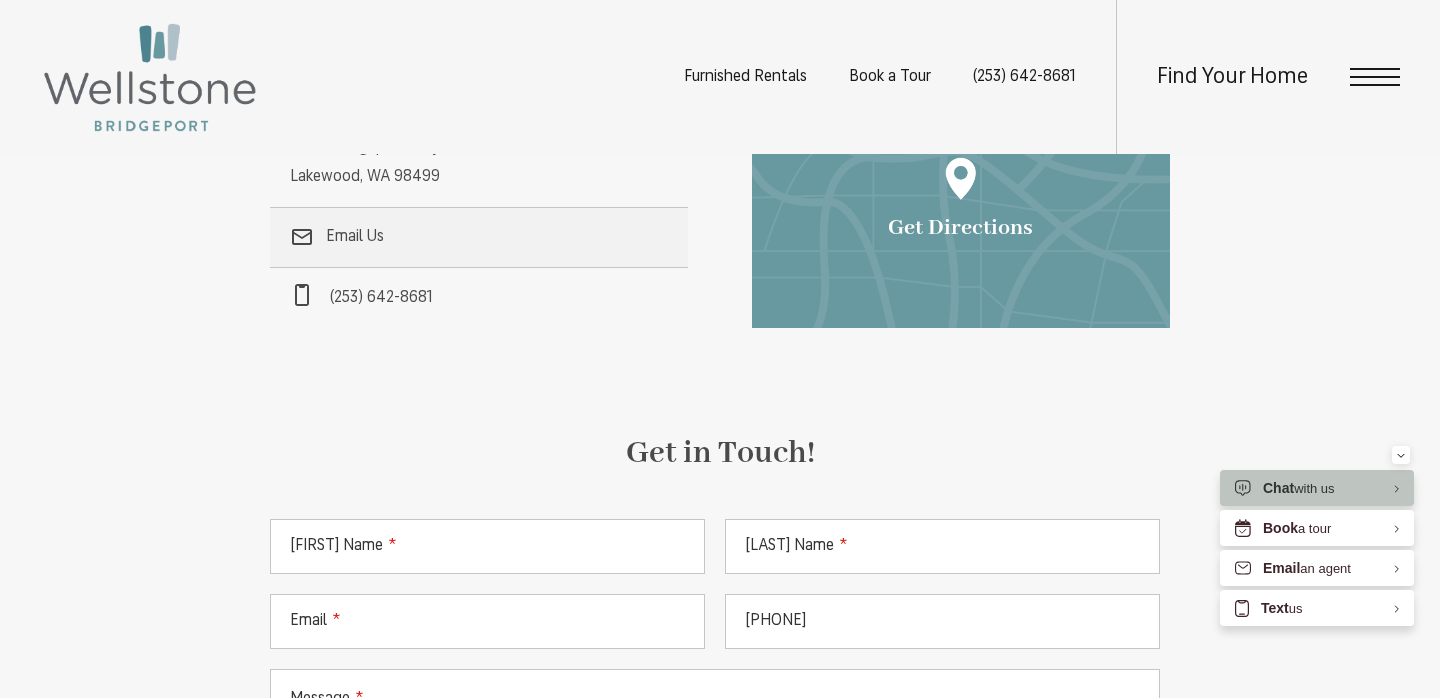 click on ".cls-1{stroke-width:0px;}
Email Us" at bounding box center (479, 237) 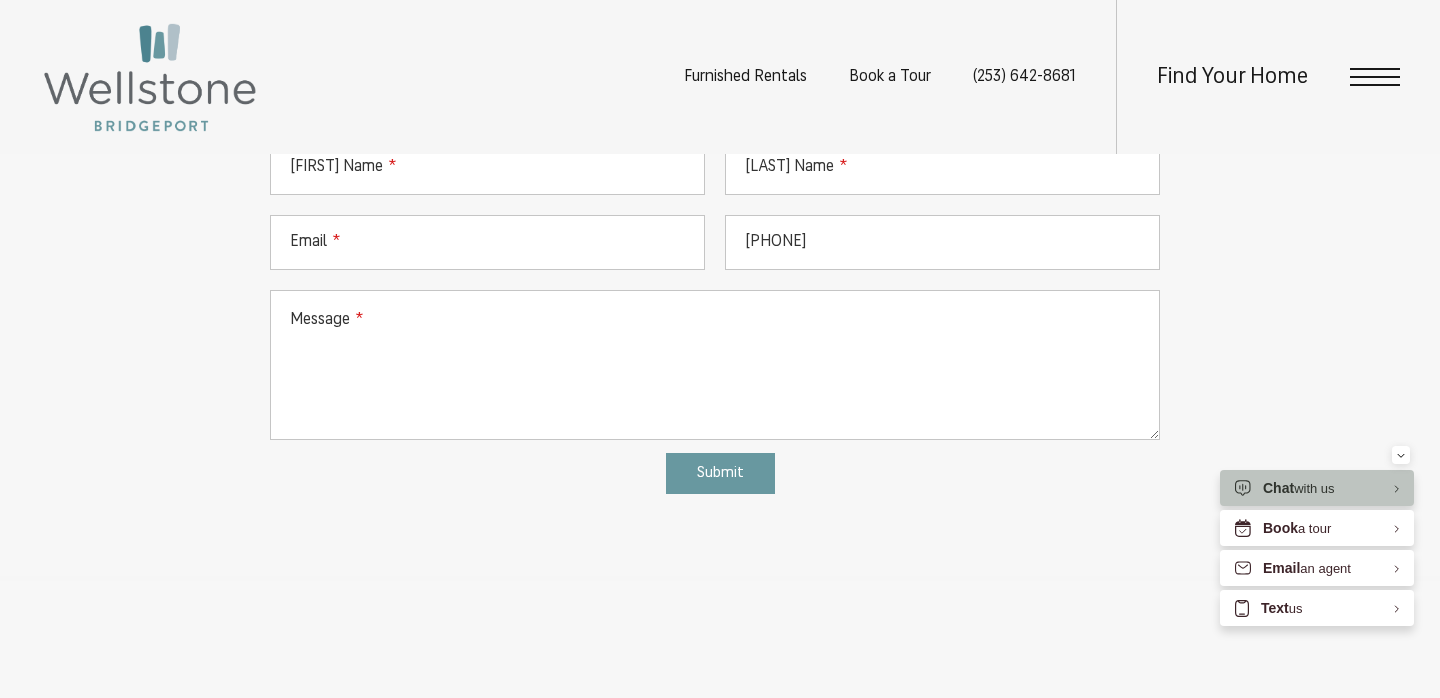 scroll, scrollTop: 978, scrollLeft: 0, axis: vertical 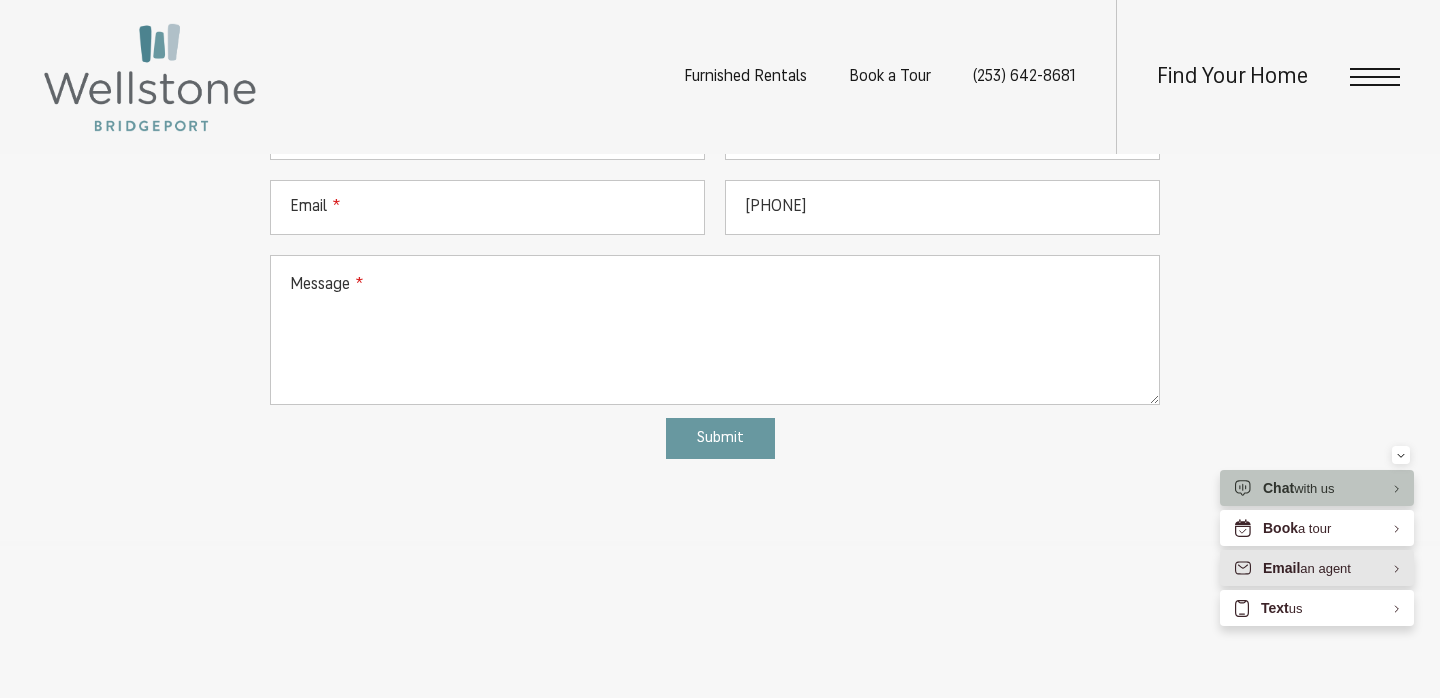 click on "Email
an agent" at bounding box center (1307, 568) 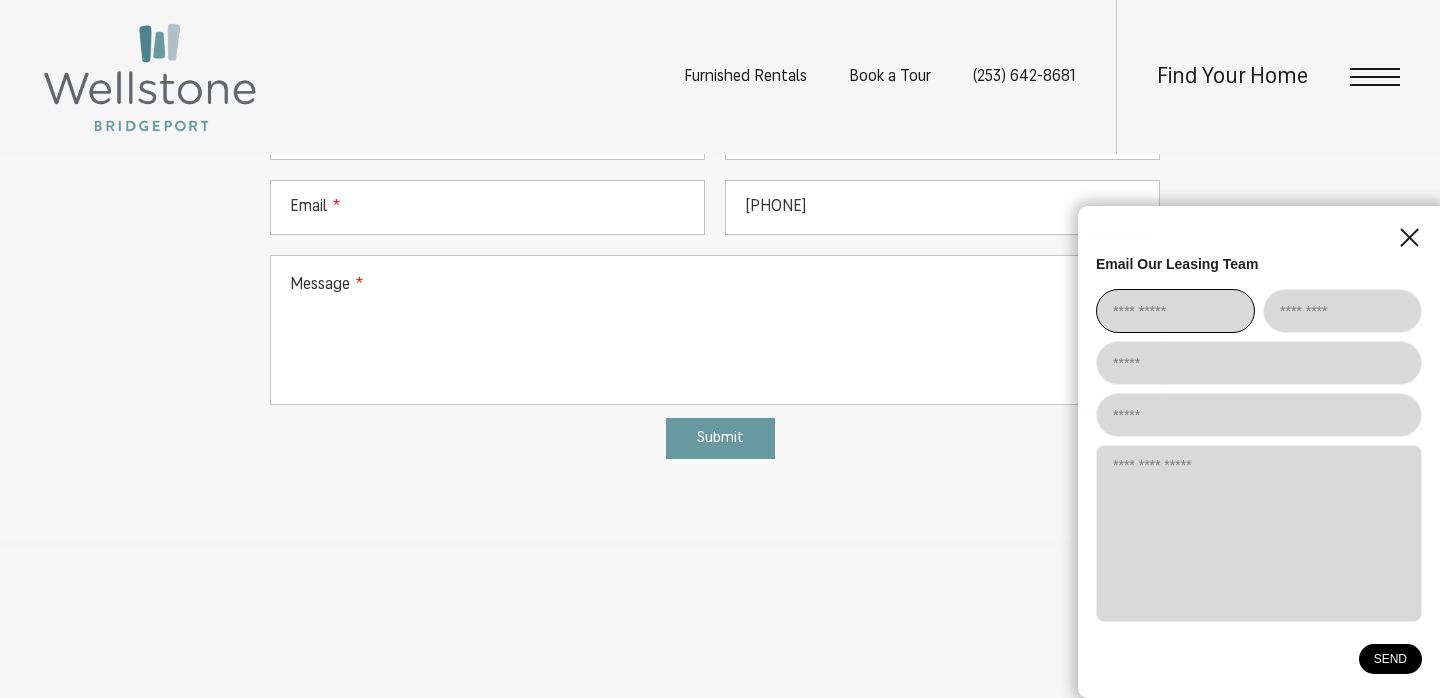 click at bounding box center [1175, 311] 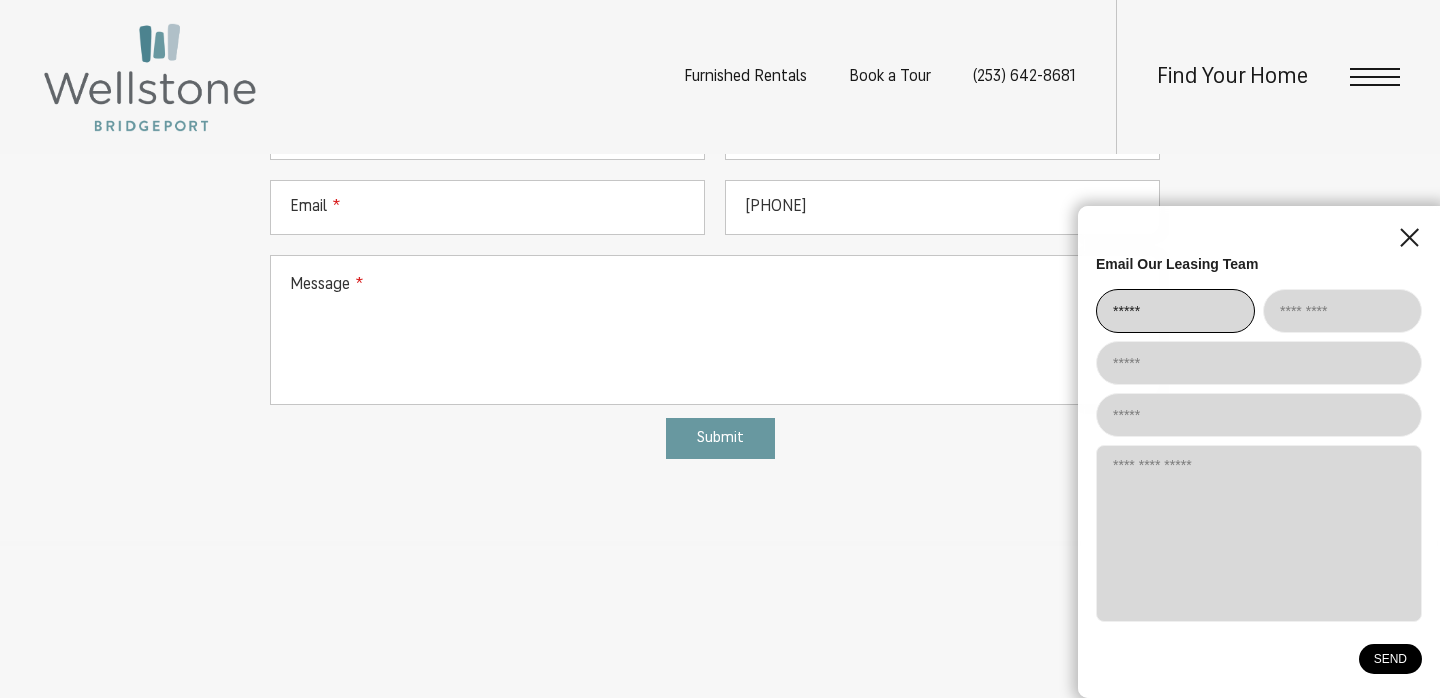 type on "[NAME]" 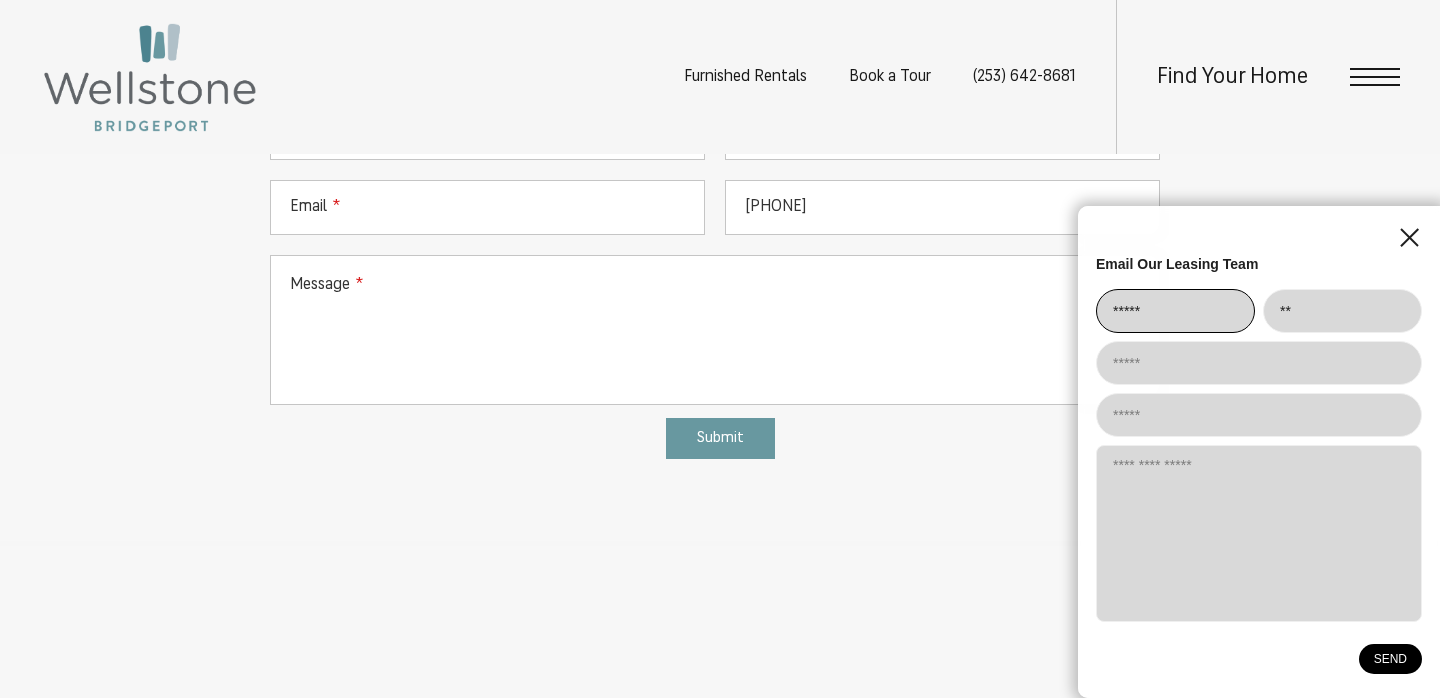type on "*" 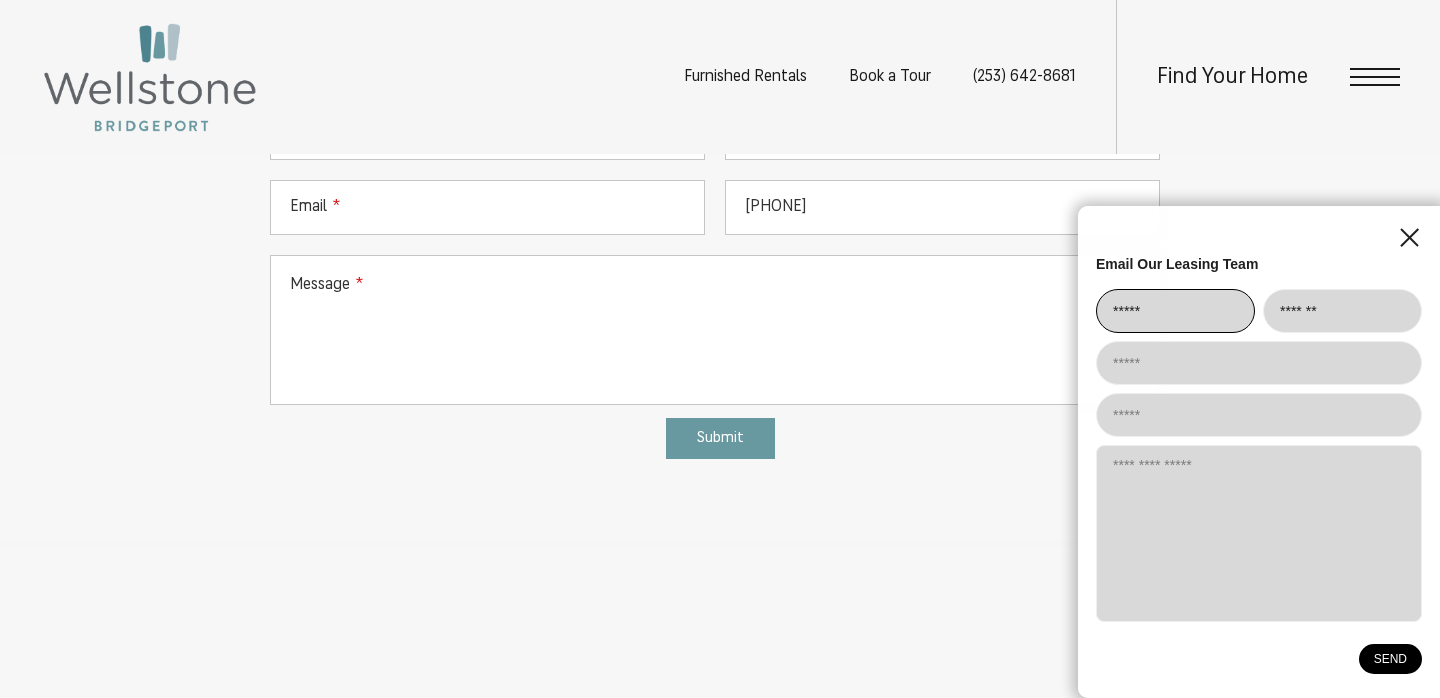 type on "*******" 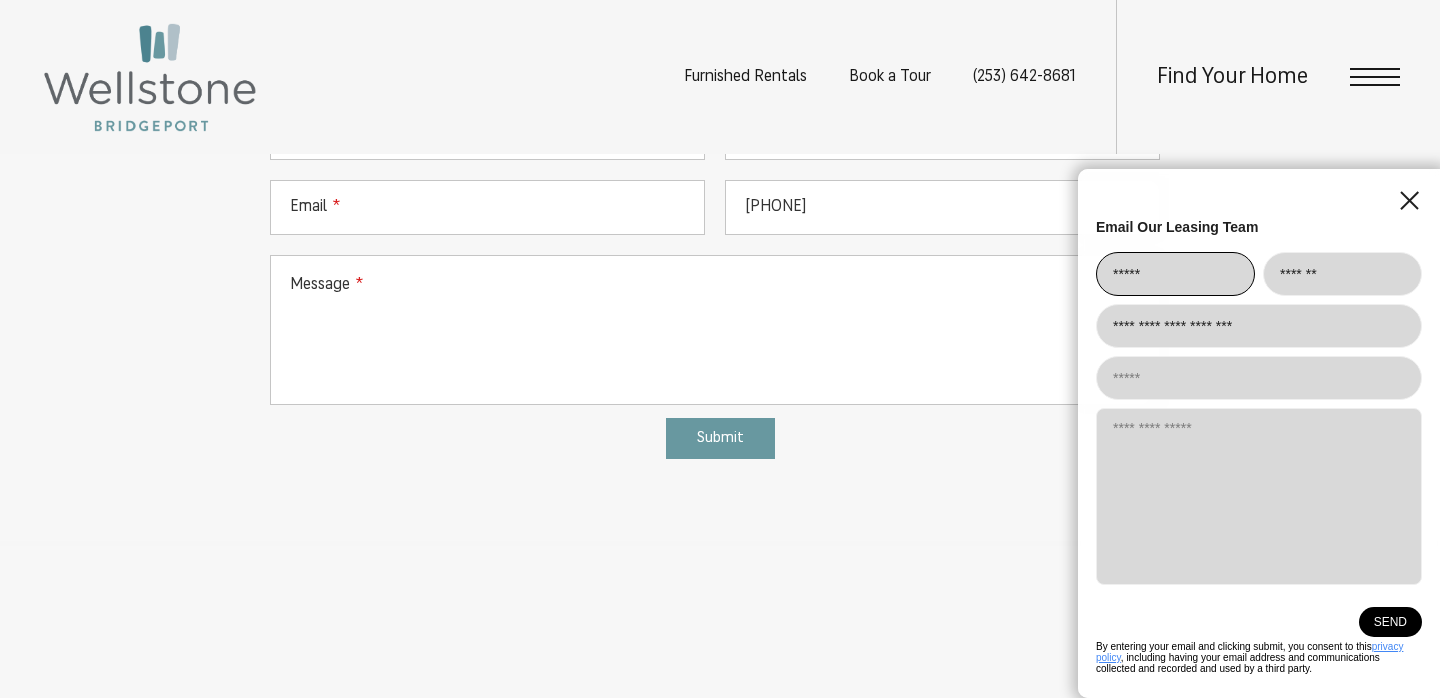 type on "[NAME]" 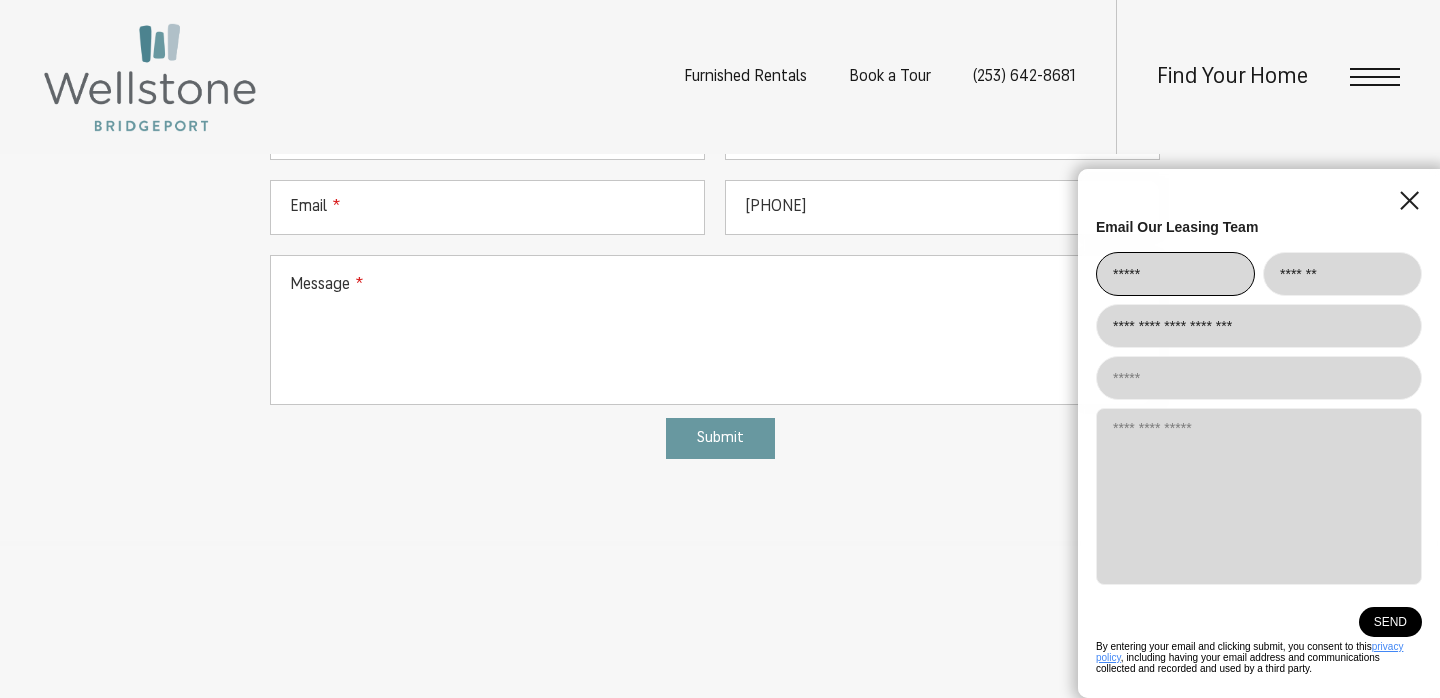 type on "*" 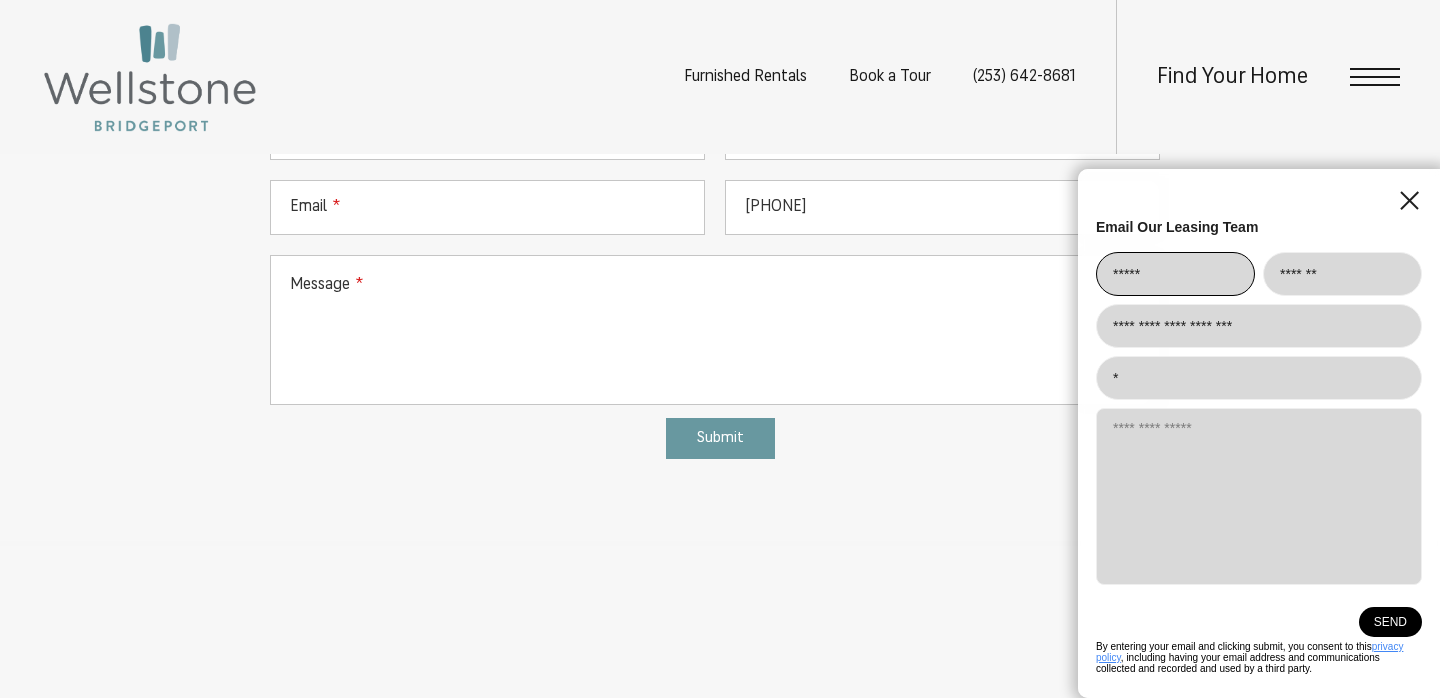 type 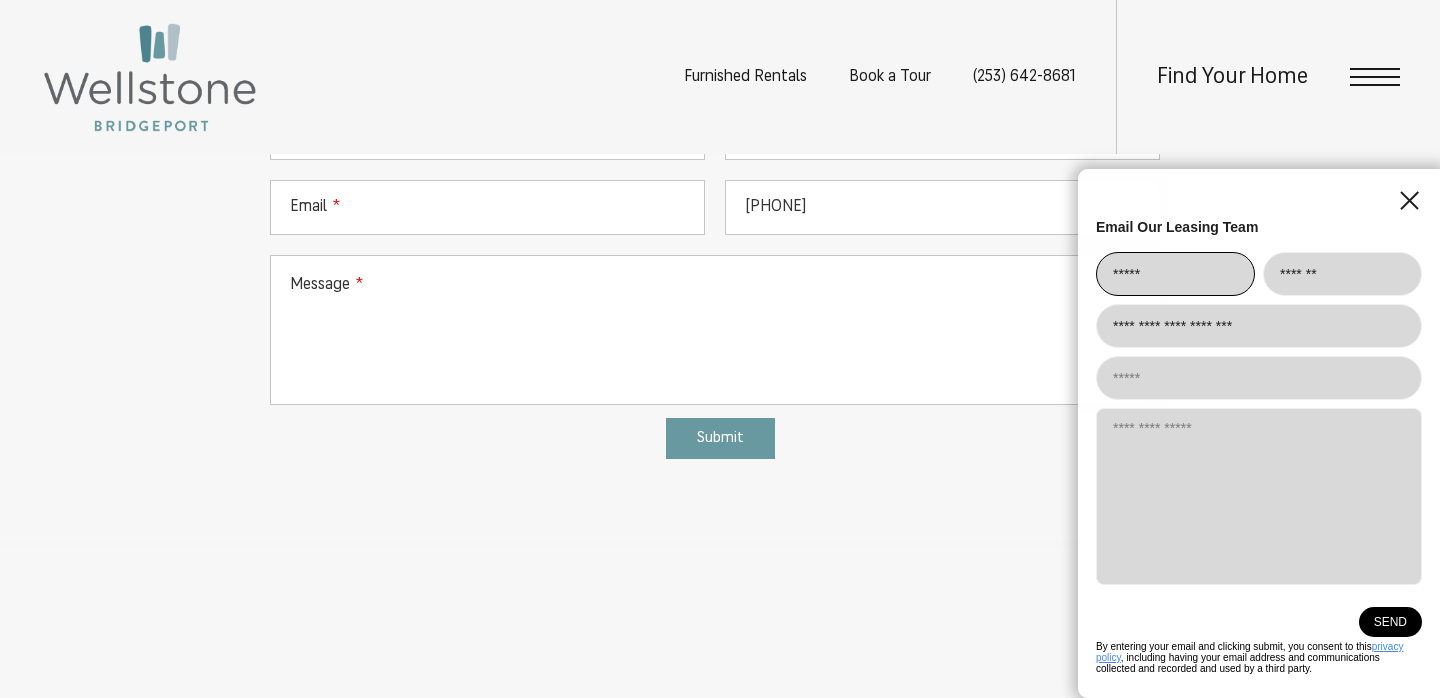 click at bounding box center [1259, 496] 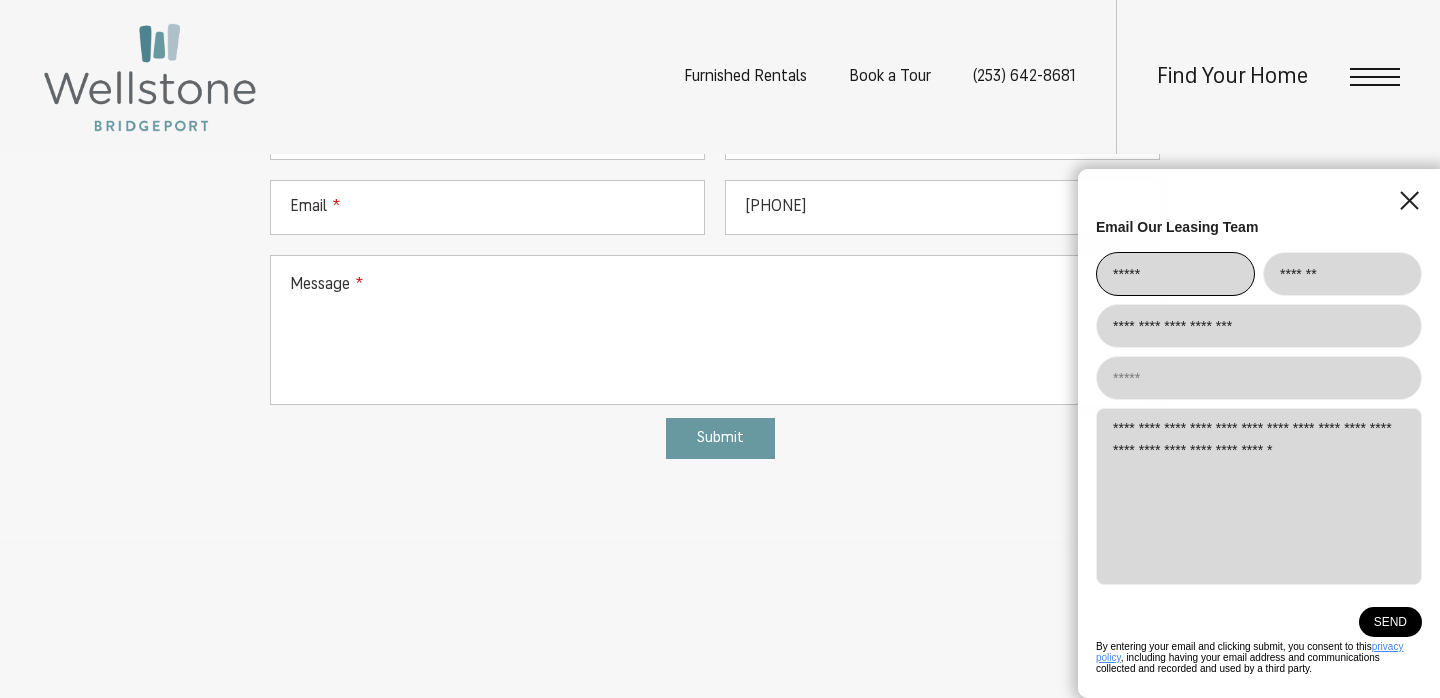 click on "[ADDRESS]" at bounding box center [1259, 496] 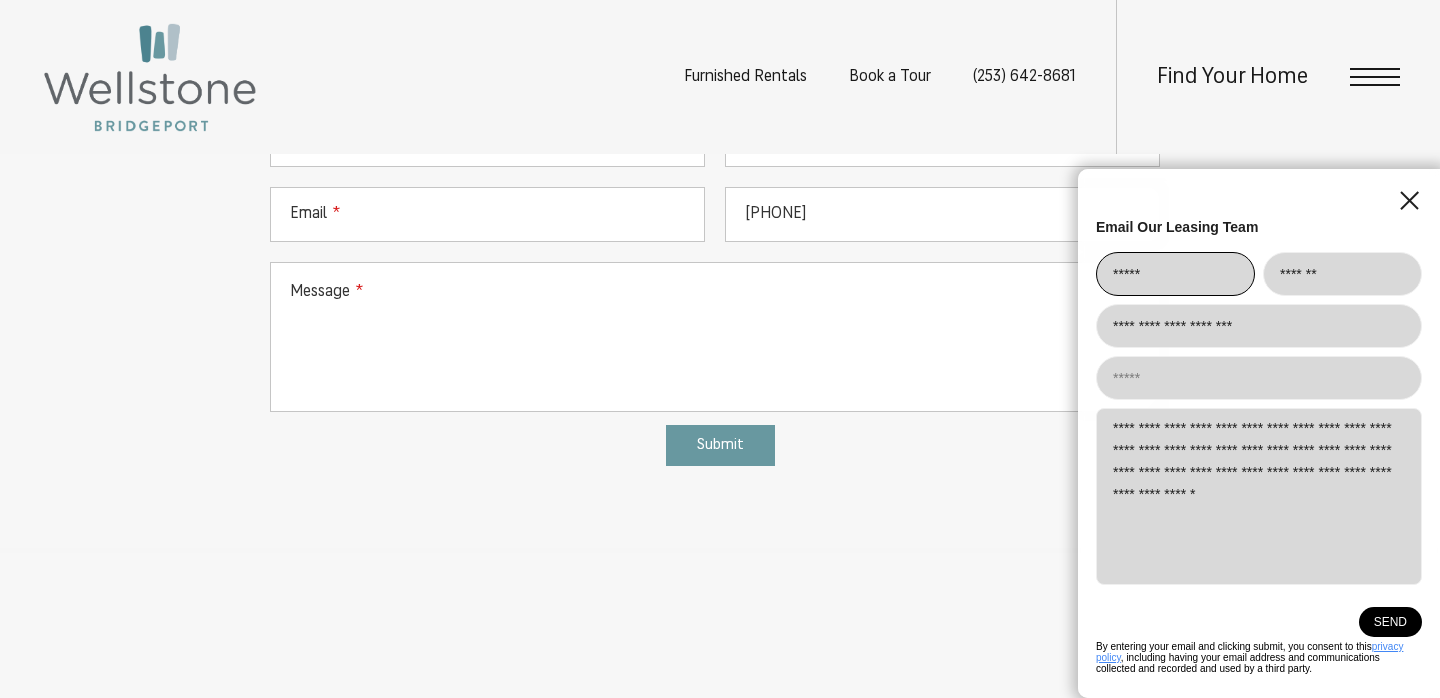 scroll, scrollTop: 970, scrollLeft: 0, axis: vertical 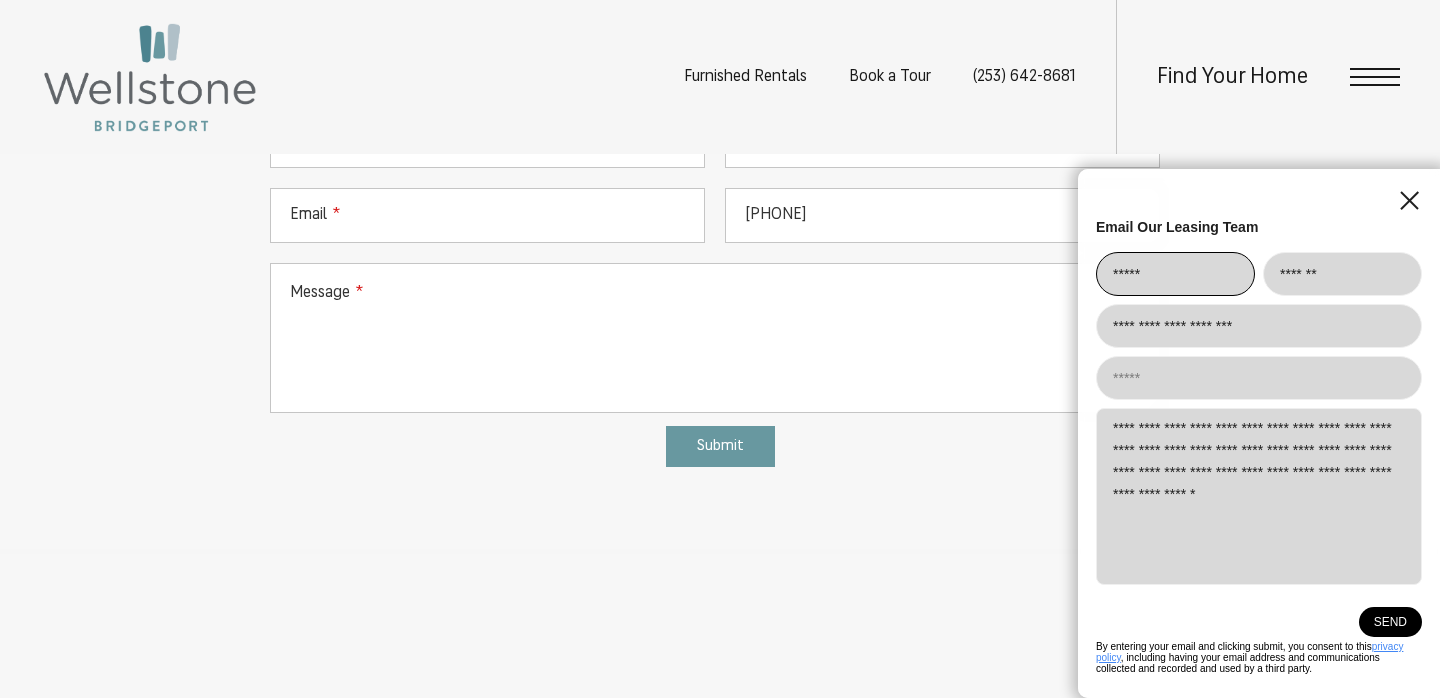 click on "[ADDRESS]" at bounding box center (1259, 496) 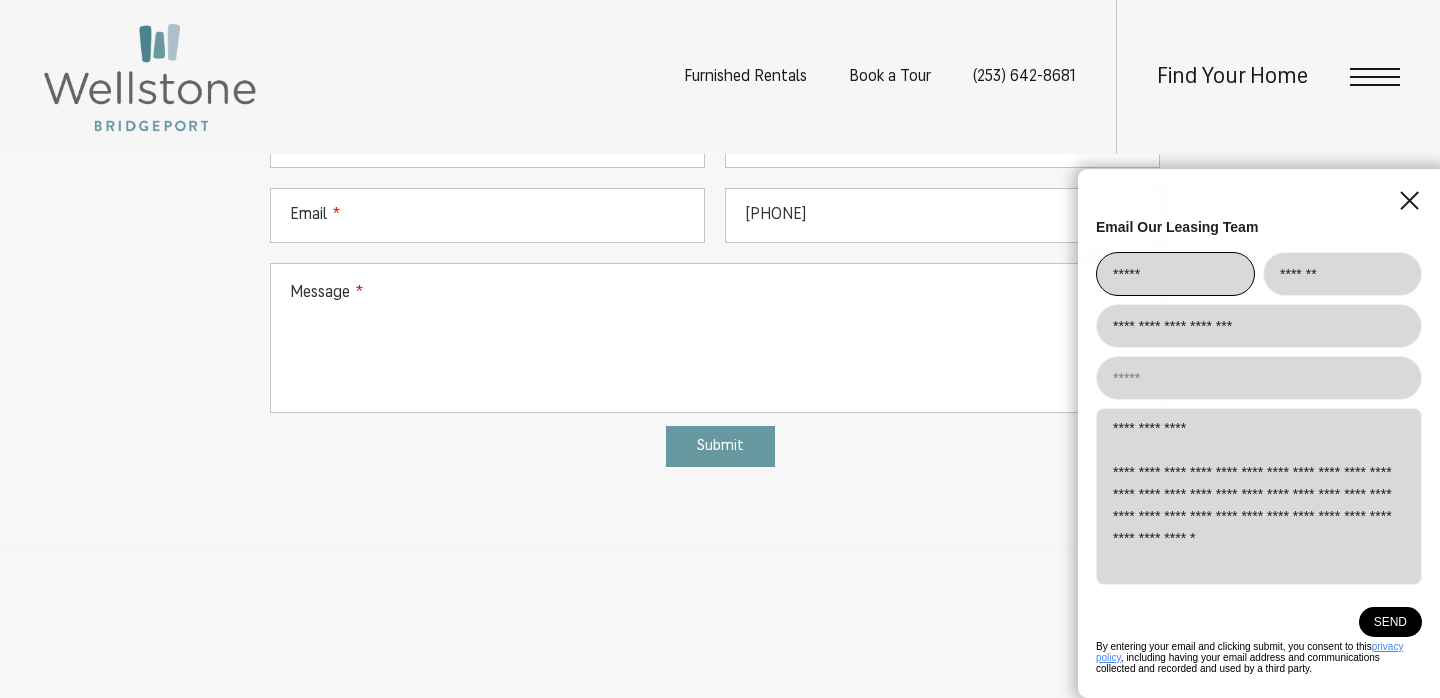 click on "[ADDRESS]" at bounding box center [1259, 496] 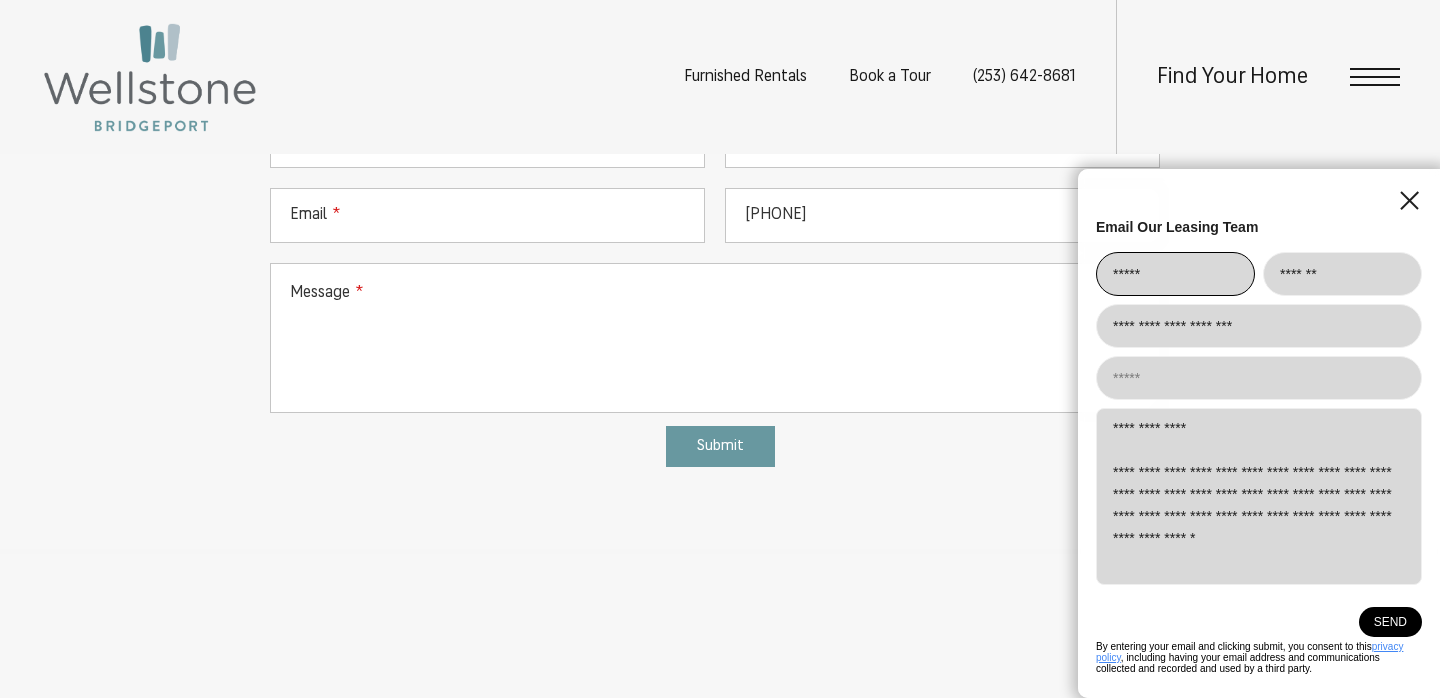 drag, startPoint x: 1361, startPoint y: 492, endPoint x: 1361, endPoint y: 520, distance: 28 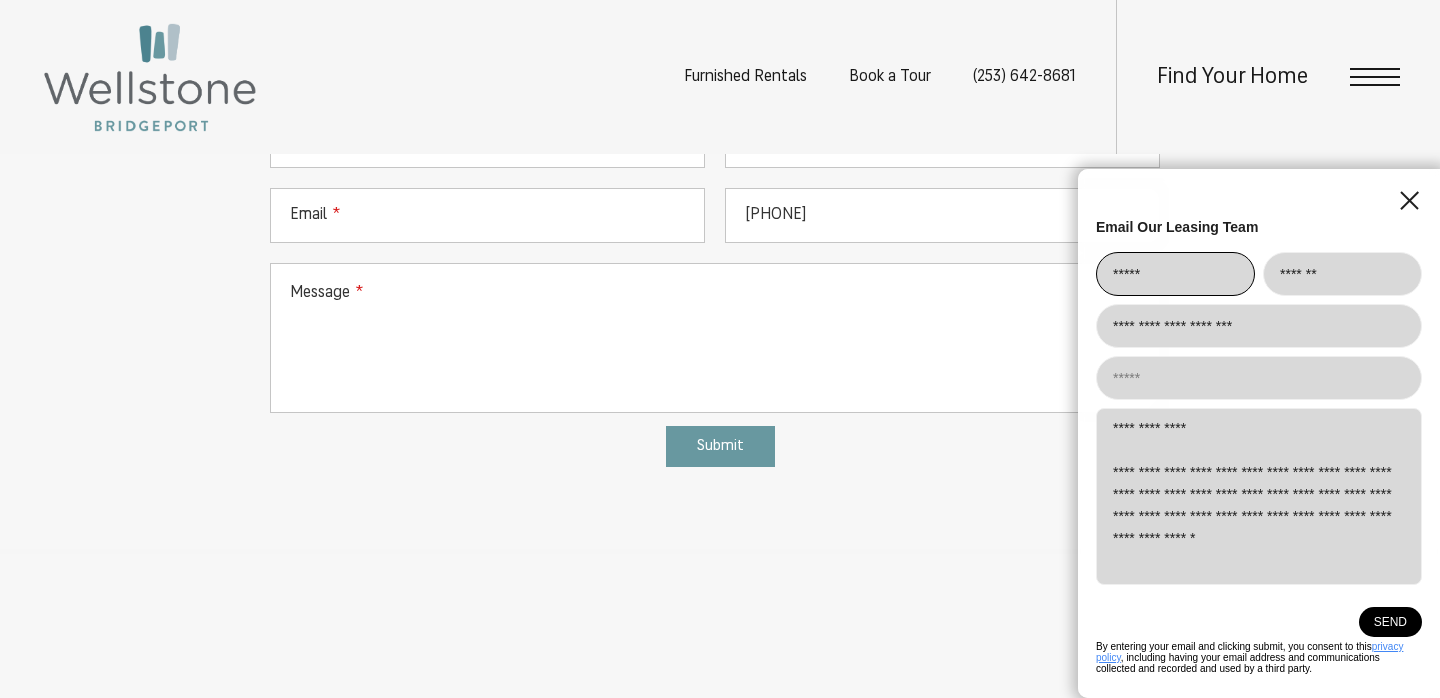 click on "[ADDRESS]" at bounding box center [1259, 496] 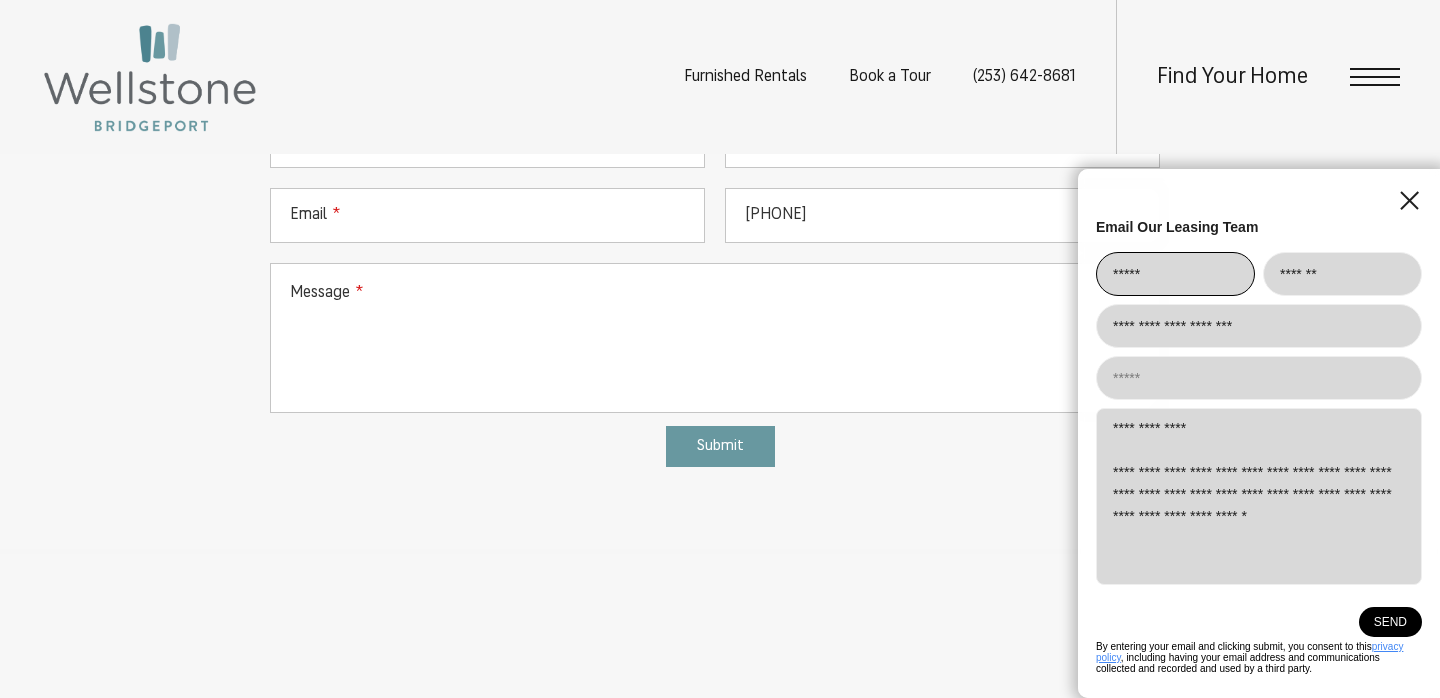 click on "[ADDRESS]" at bounding box center [1259, 496] 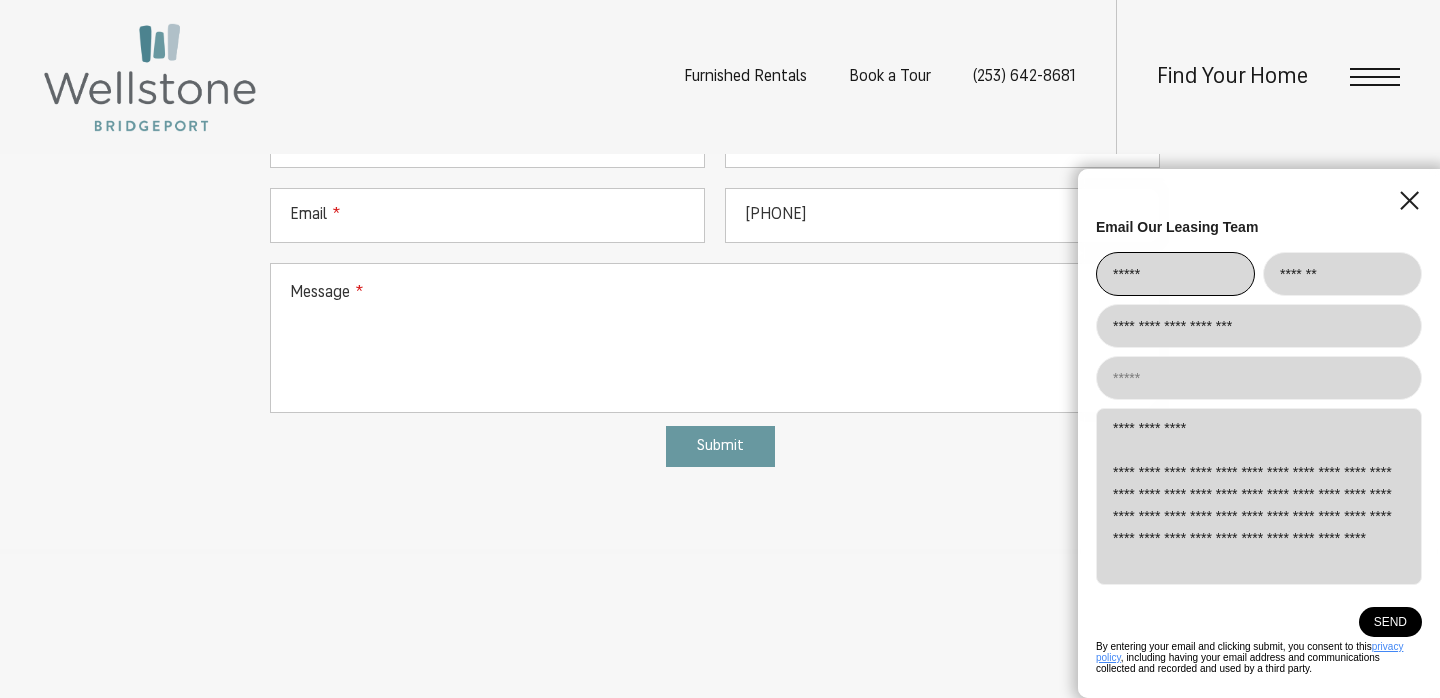 drag, startPoint x: 1297, startPoint y: 534, endPoint x: 1177, endPoint y: 517, distance: 121.19818 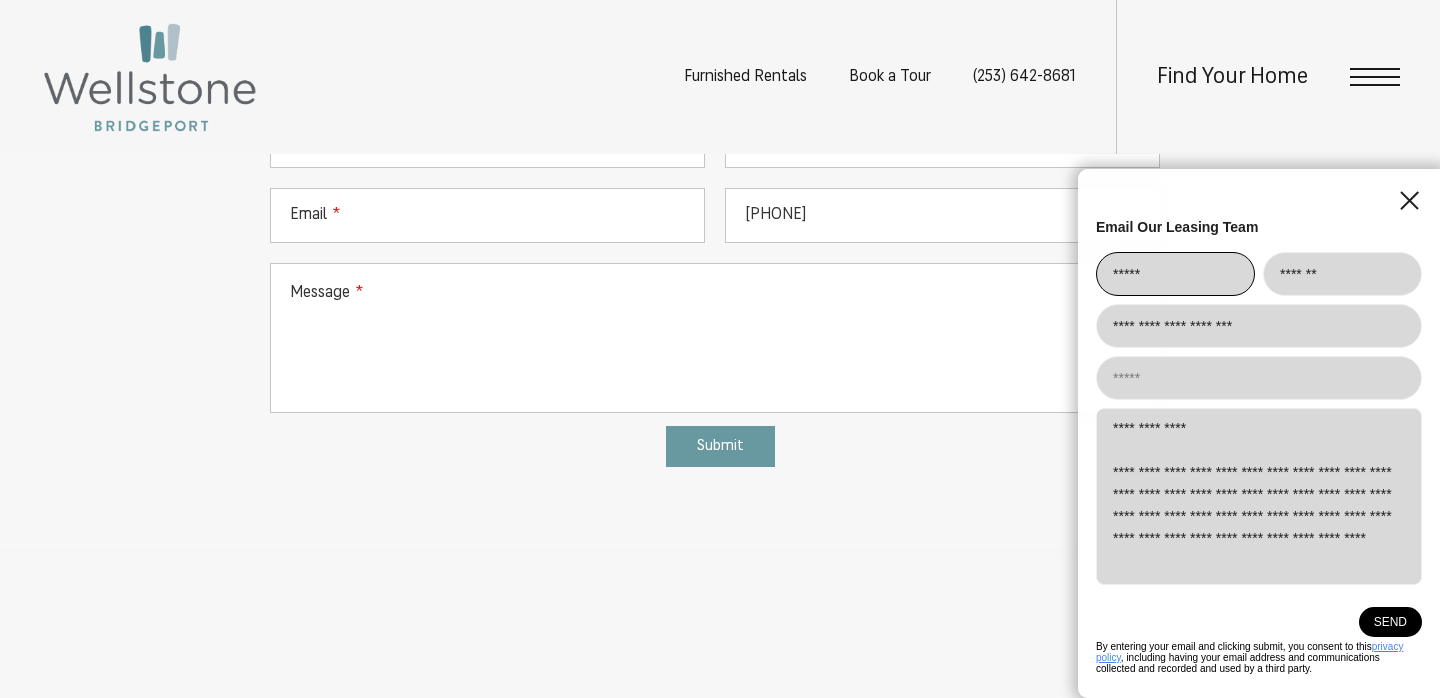 click on "[ADDRESS]" at bounding box center (1259, 496) 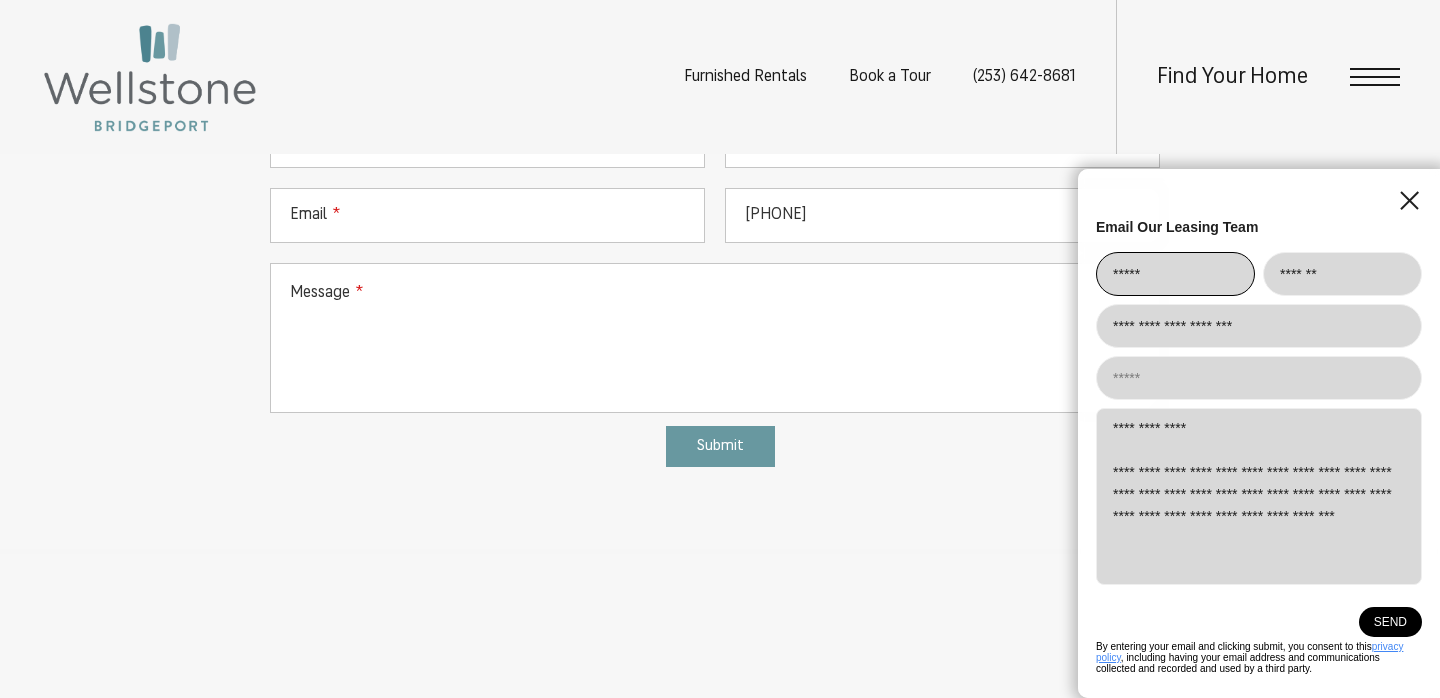 click on "[ADDRESS]" at bounding box center [1259, 496] 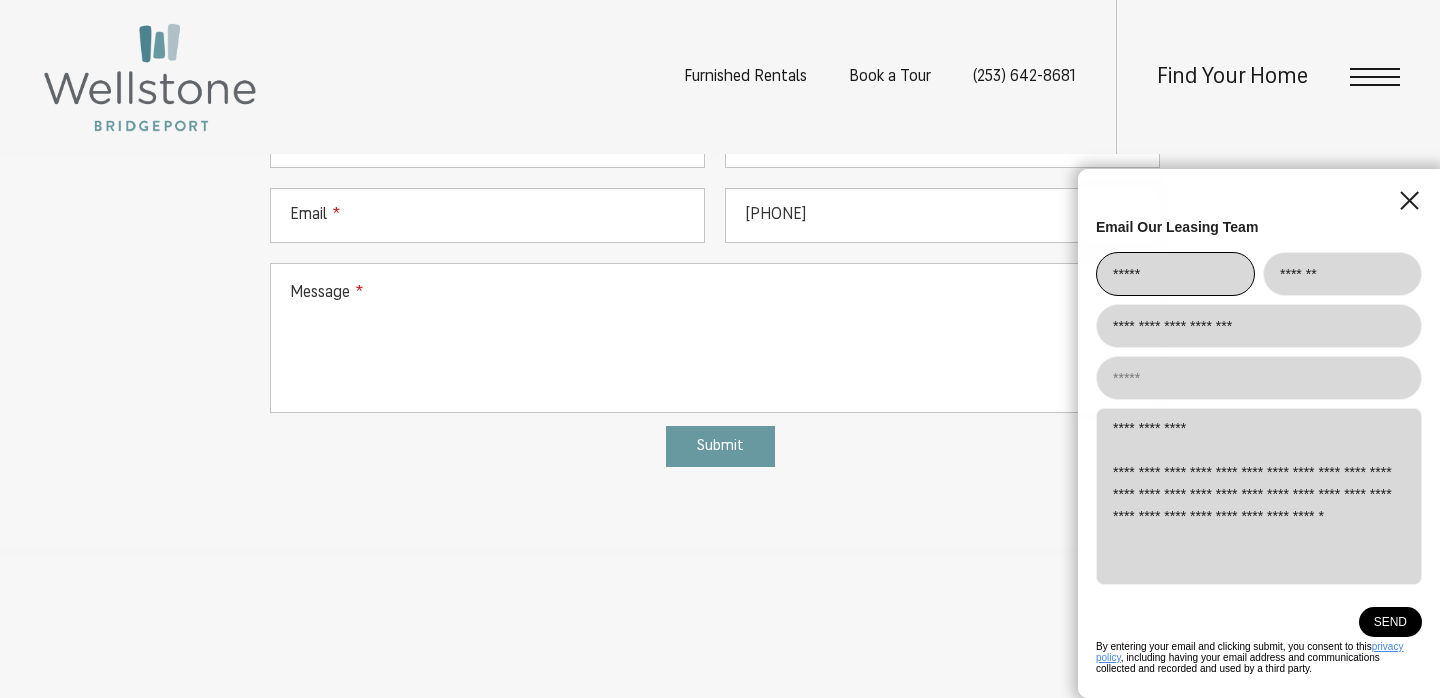 click on "[ADDRESS]" at bounding box center (1259, 496) 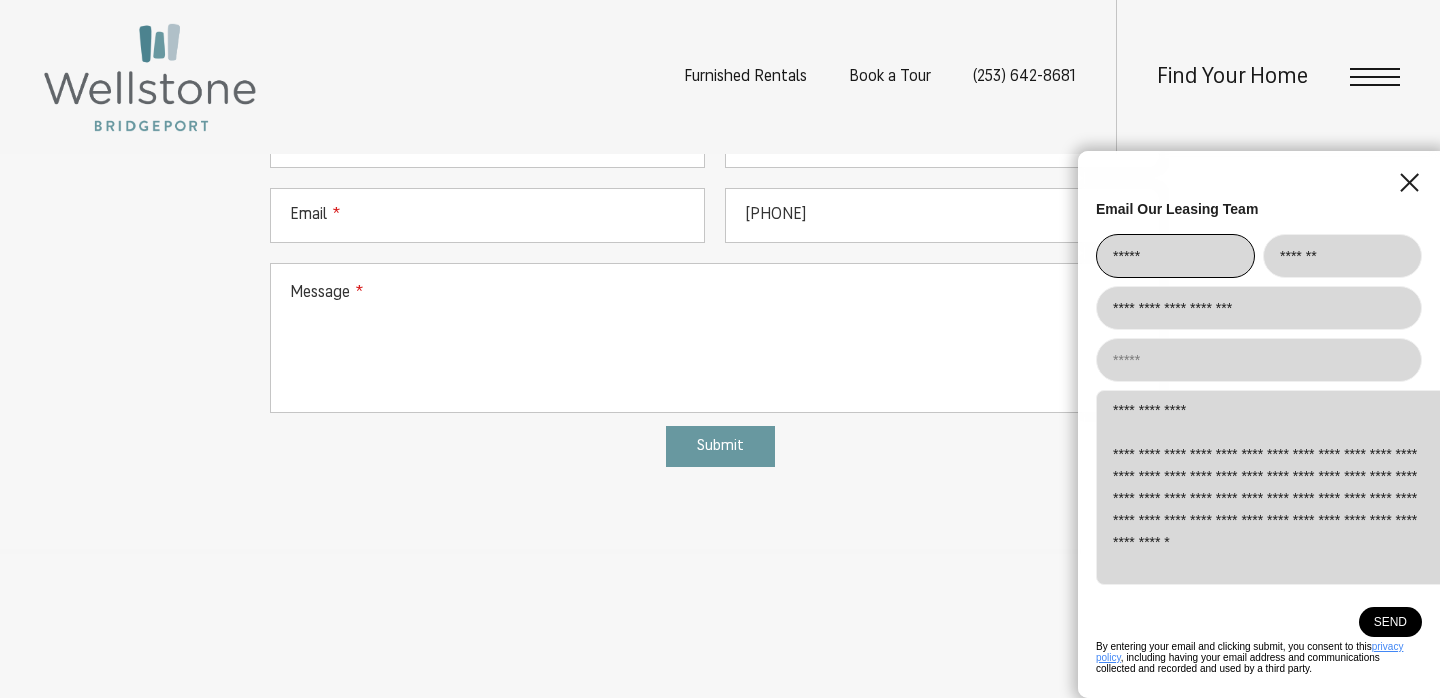 scroll, scrollTop: 39, scrollLeft: 0, axis: vertical 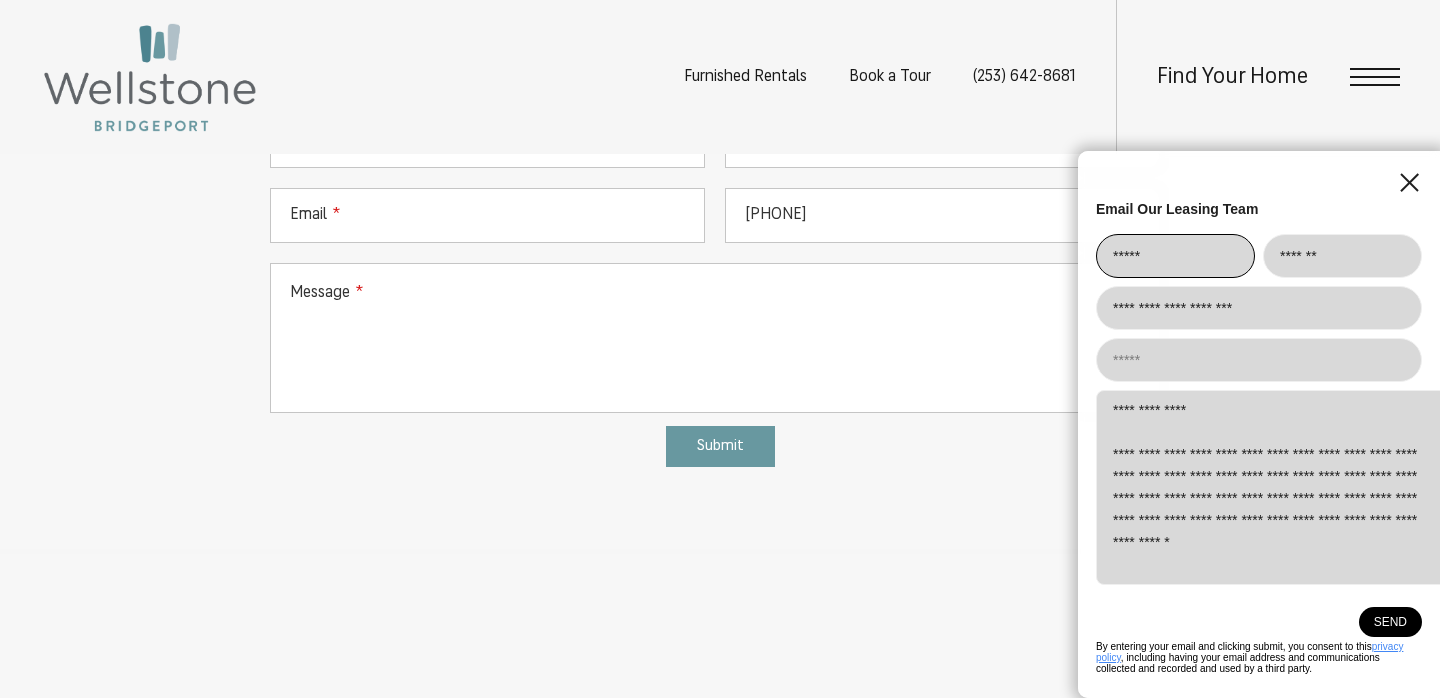 click on "[ADDRESS]" at bounding box center [1276, 487] 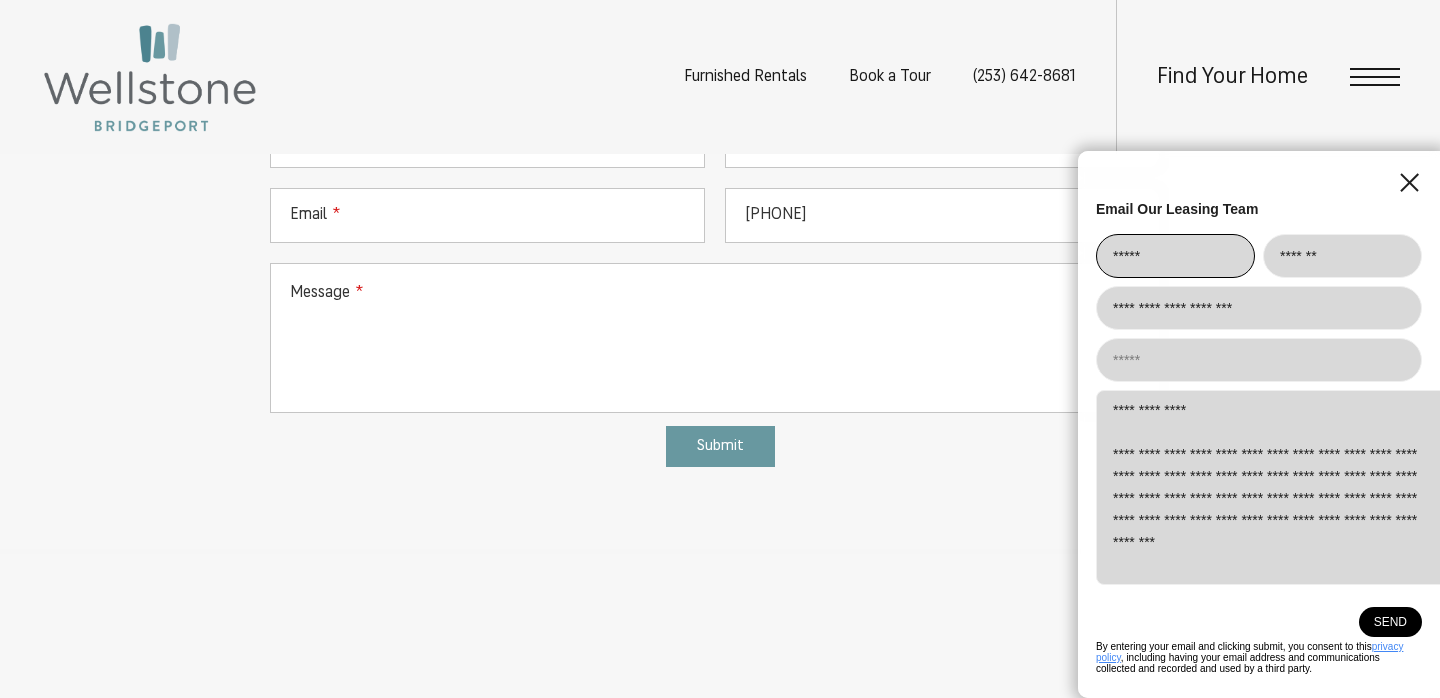 click on "[ADDRESS]" at bounding box center [1276, 487] 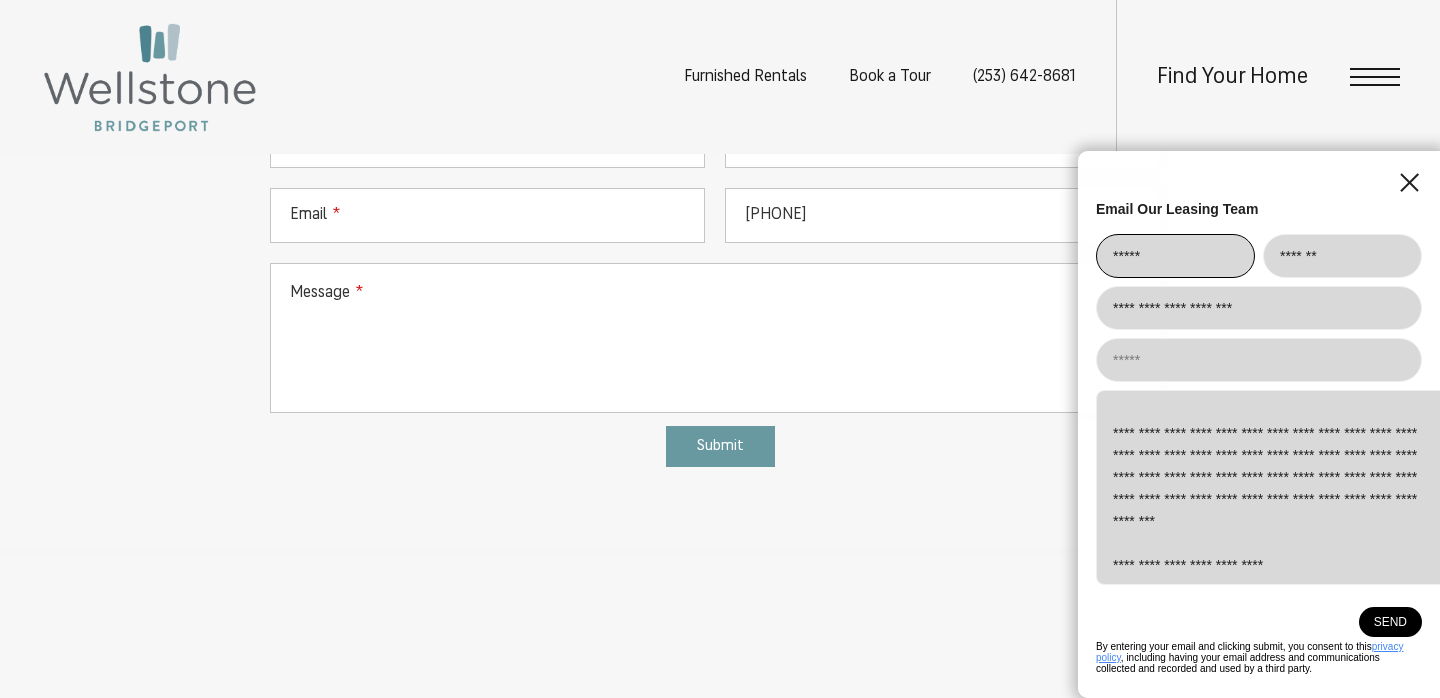 scroll, scrollTop: 94, scrollLeft: 0, axis: vertical 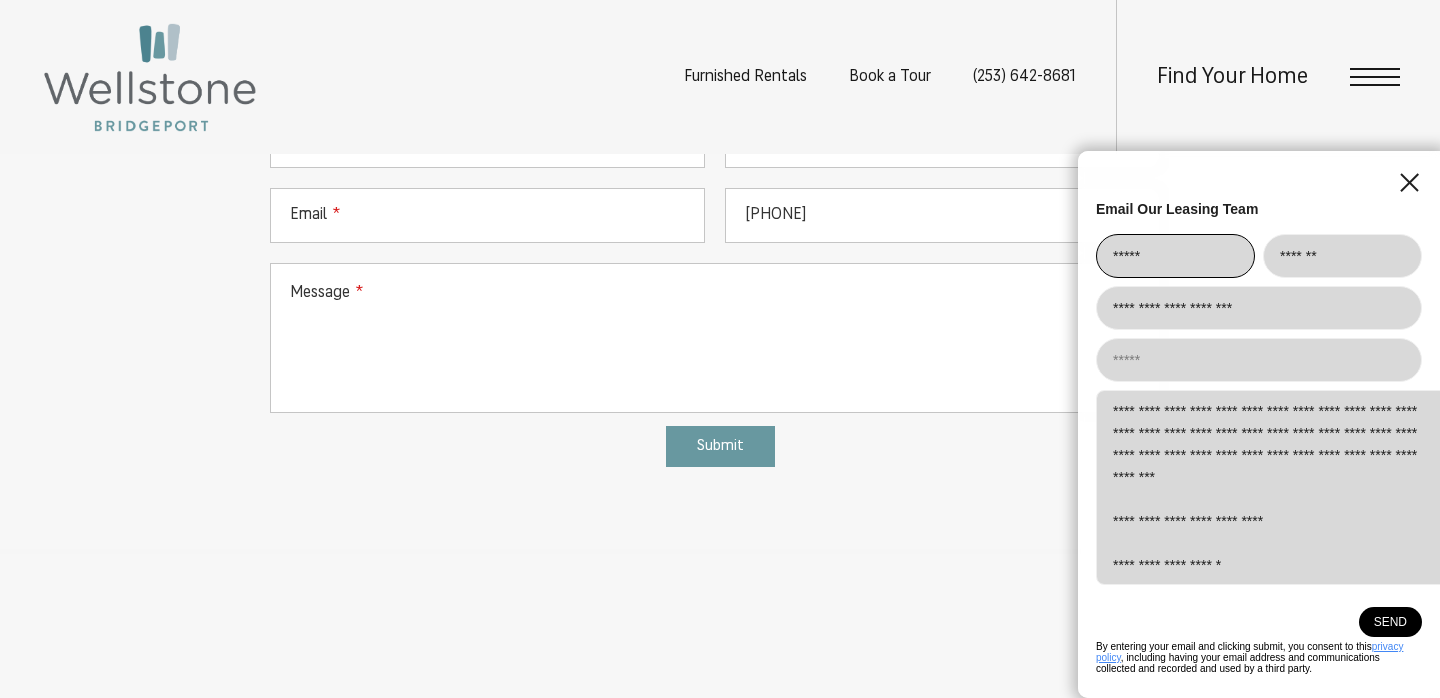 click on "[ADDRESS]" at bounding box center [1276, 487] 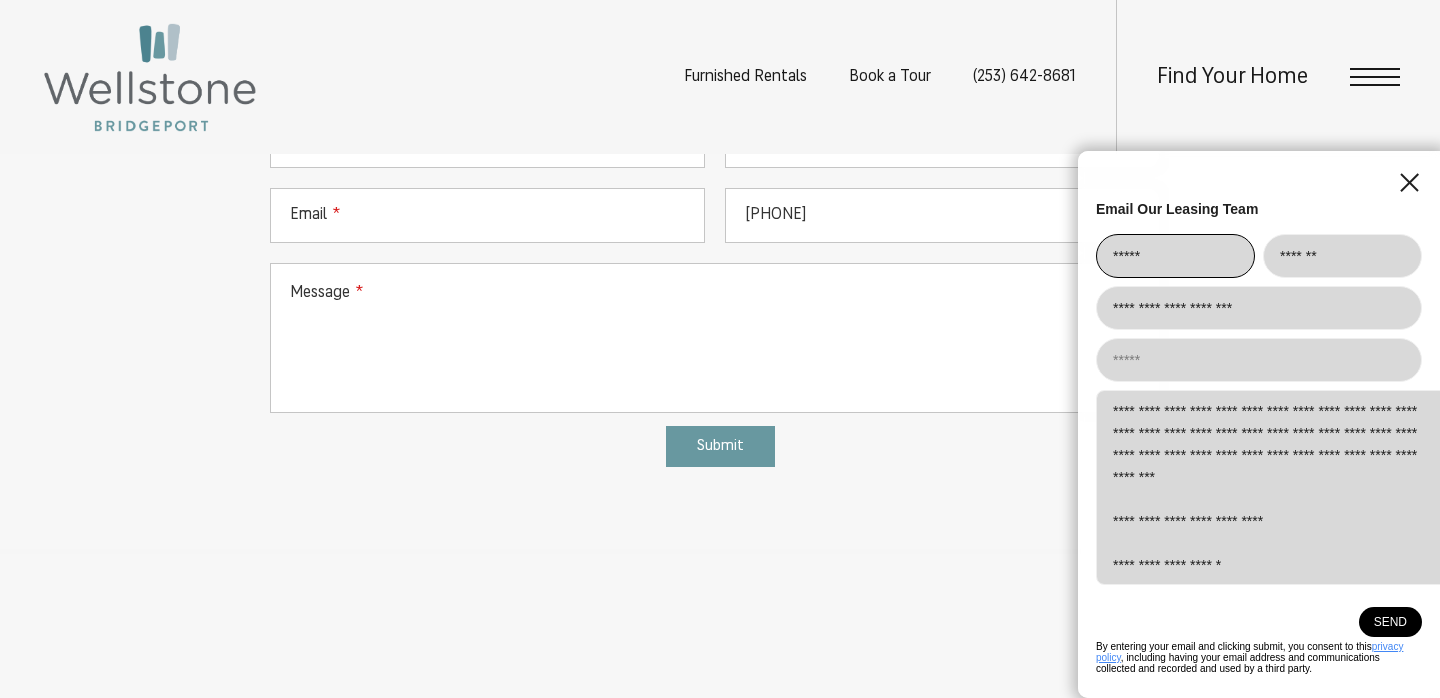 scroll, scrollTop: 127, scrollLeft: 0, axis: vertical 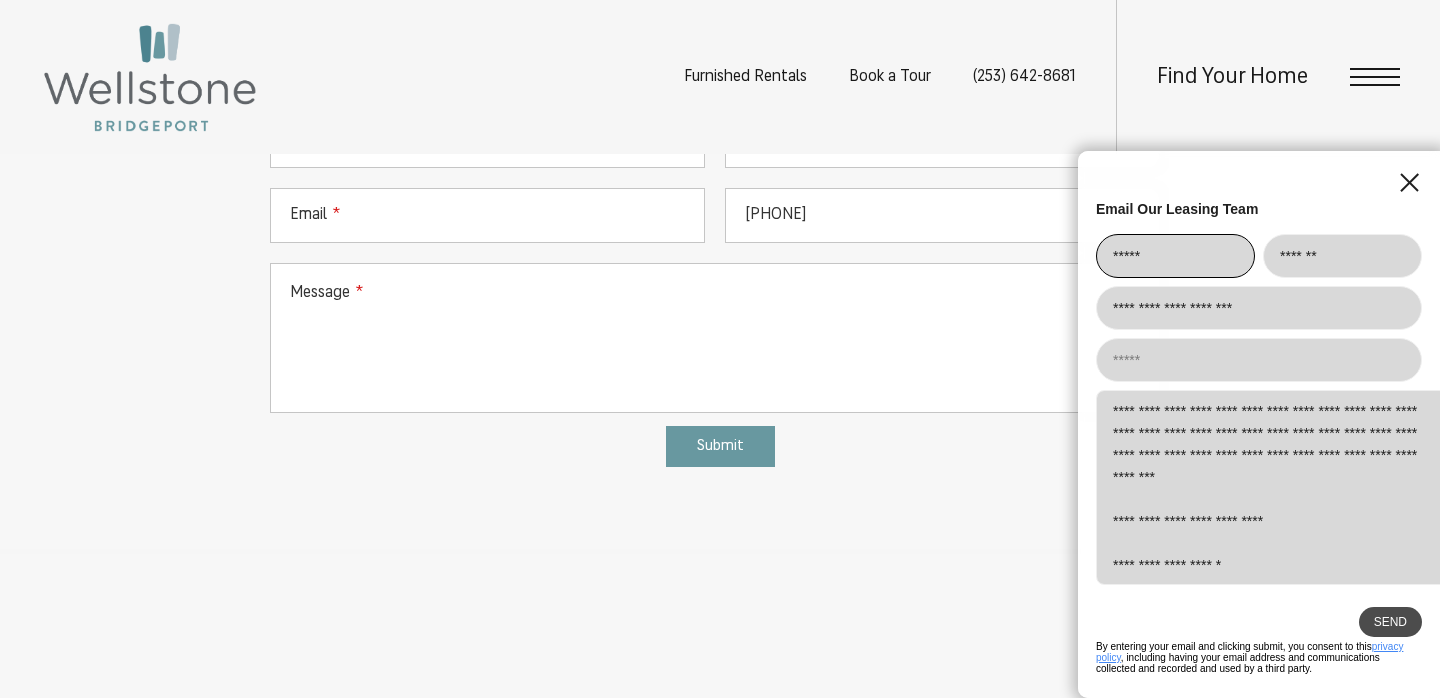 type on "[ADDRESS]" 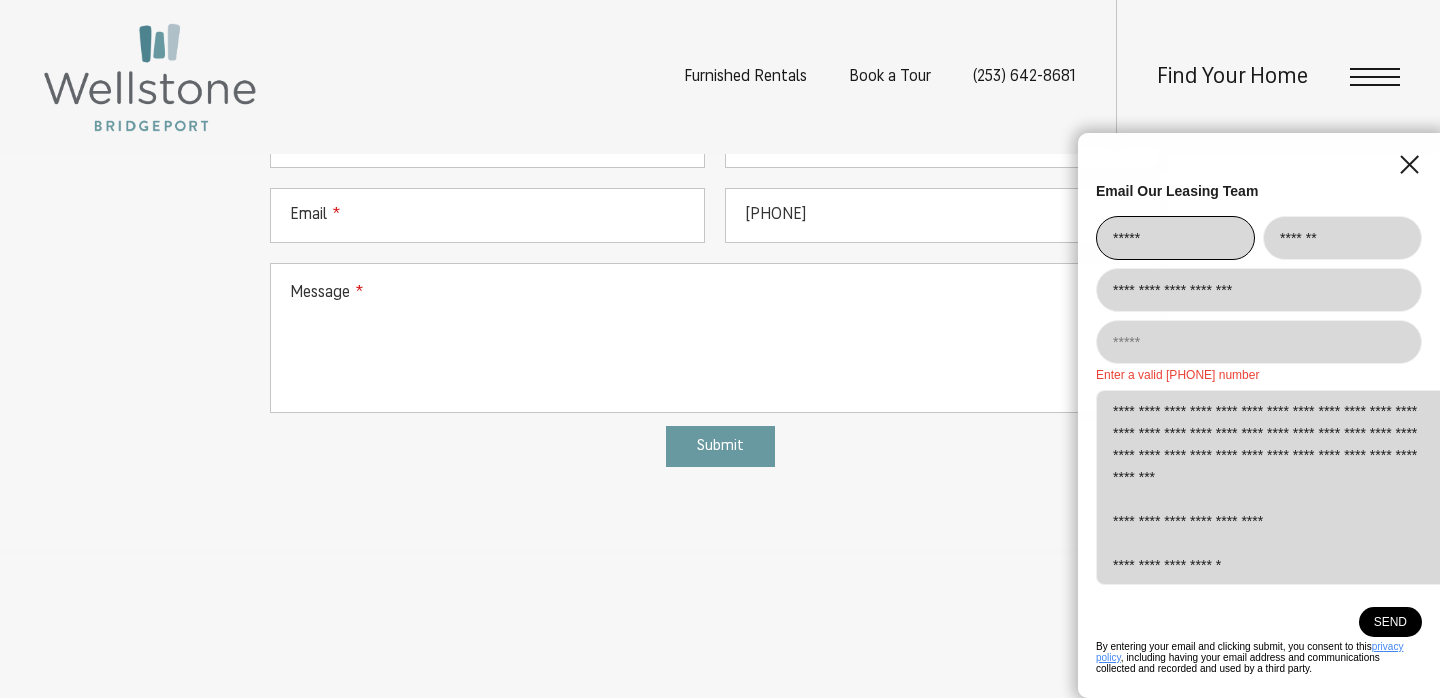 click at bounding box center [1259, 342] 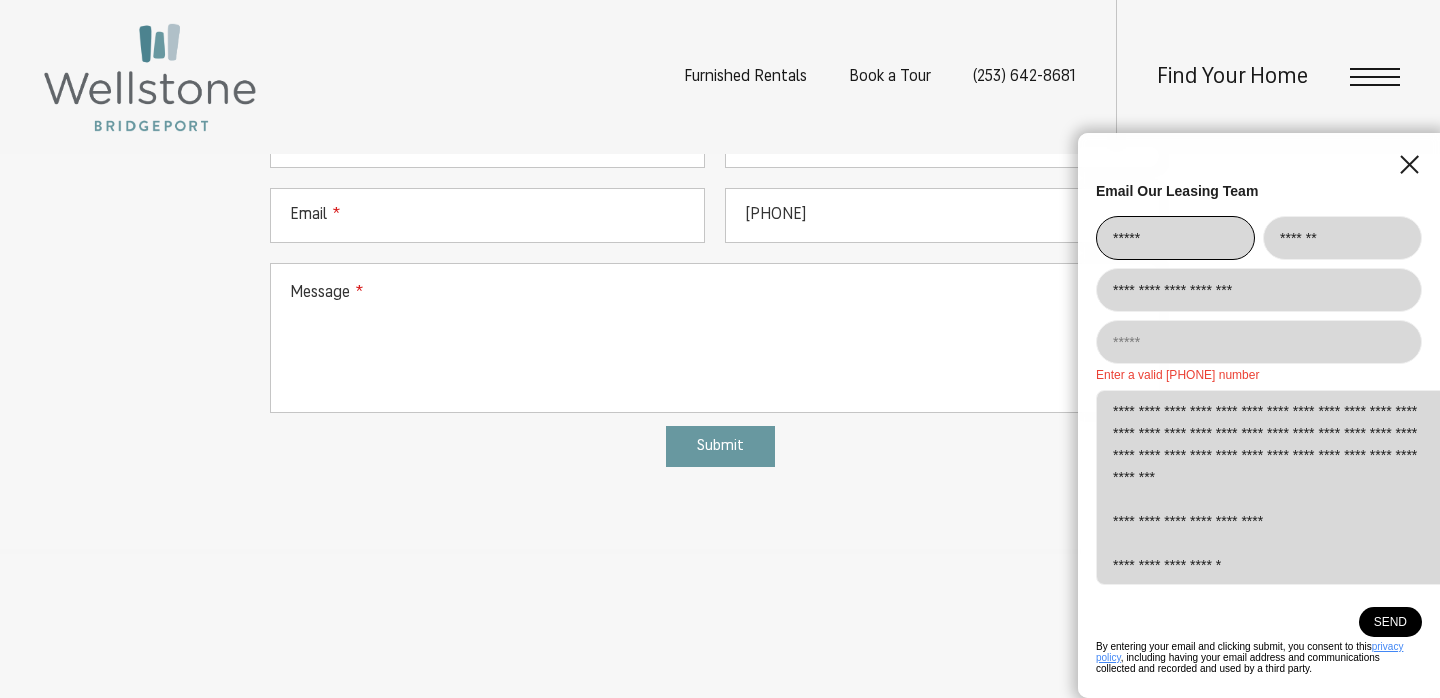 scroll, scrollTop: 112, scrollLeft: 0, axis: vertical 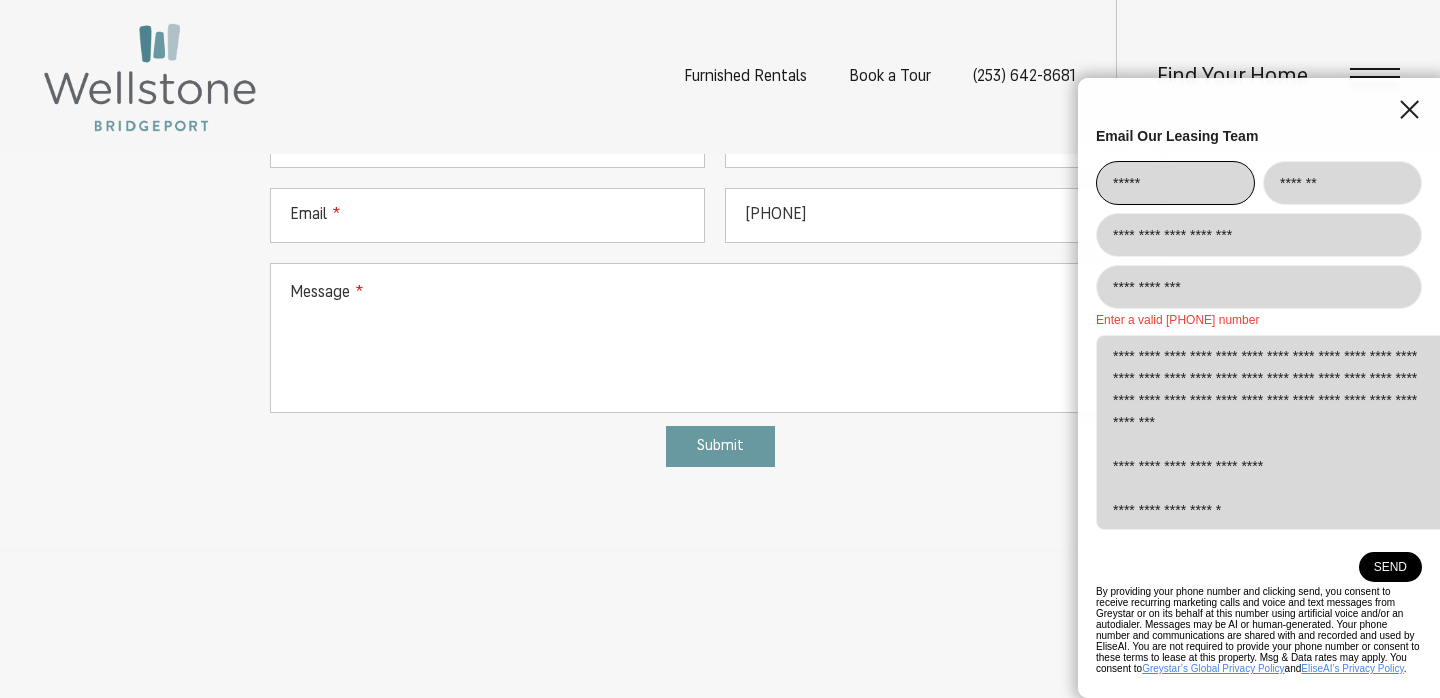 type on "**********" 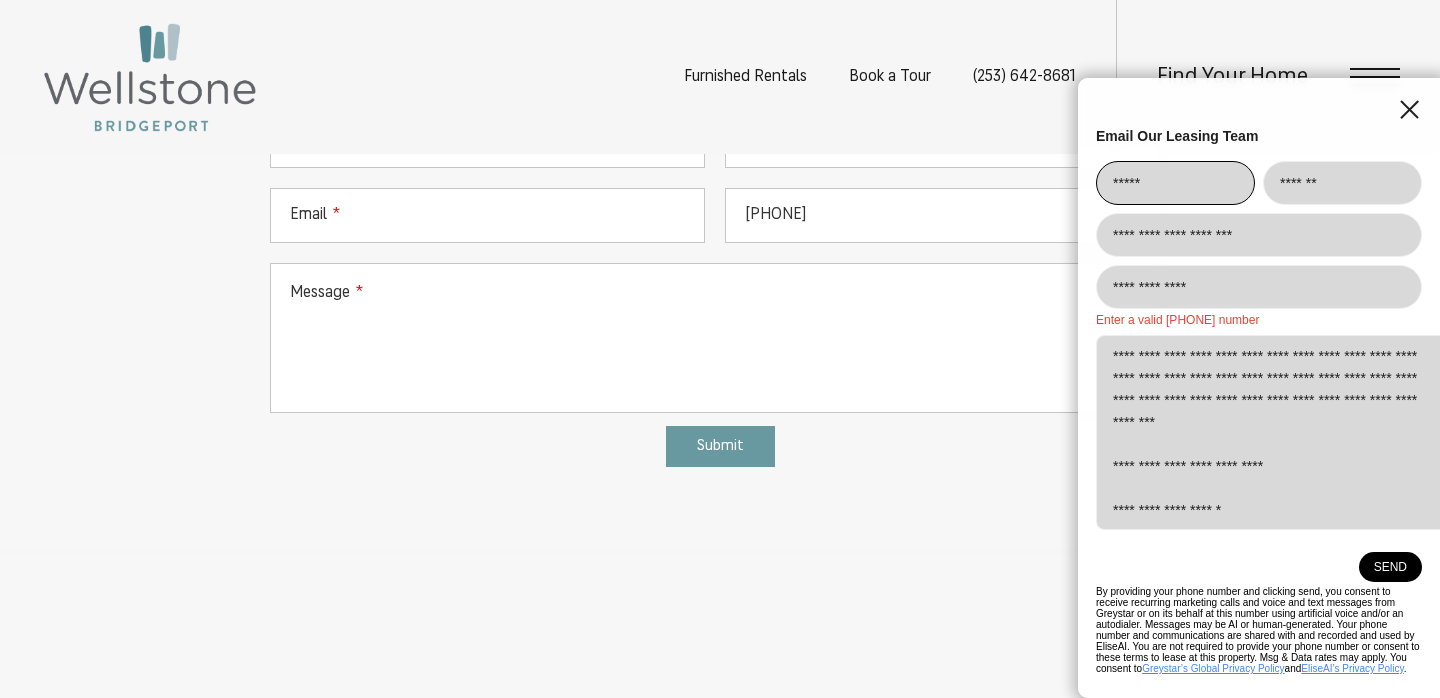 drag, startPoint x: 1221, startPoint y: 294, endPoint x: 1100, endPoint y: 292, distance: 121.016525 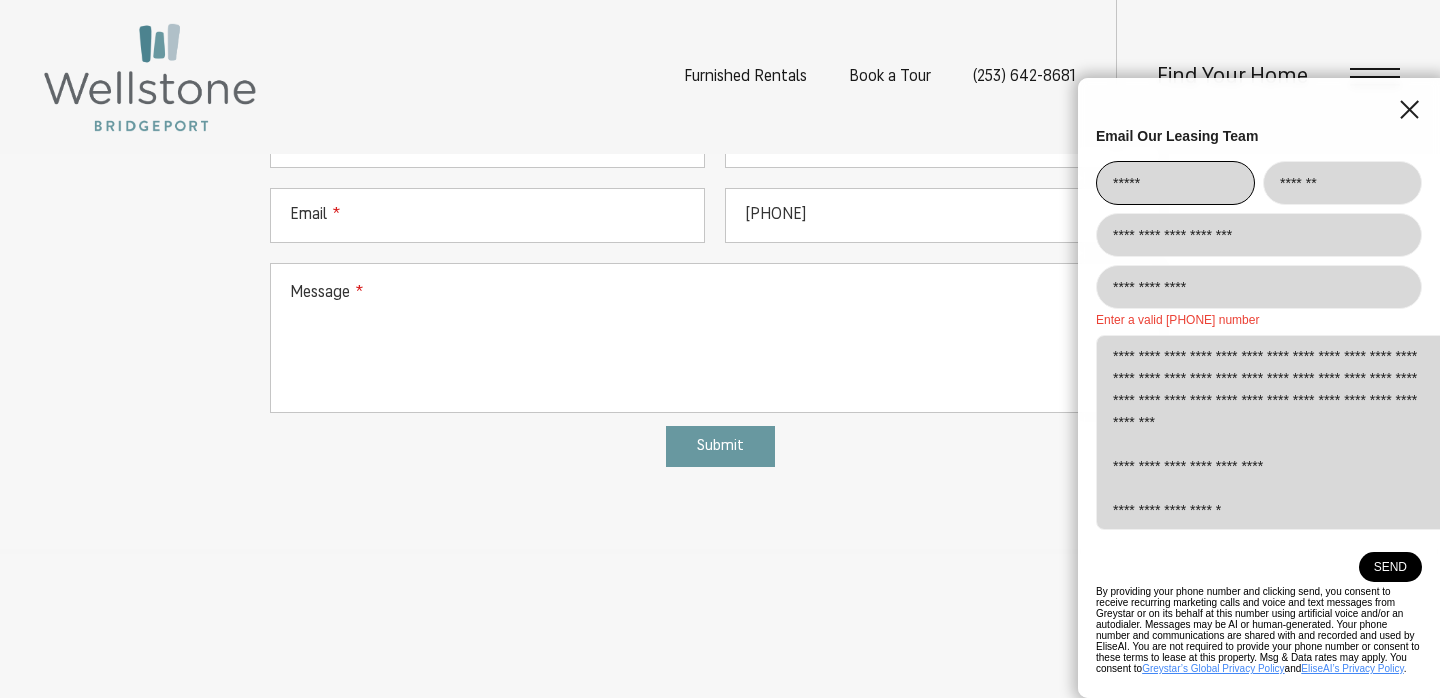 scroll, scrollTop: 74, scrollLeft: 0, axis: vertical 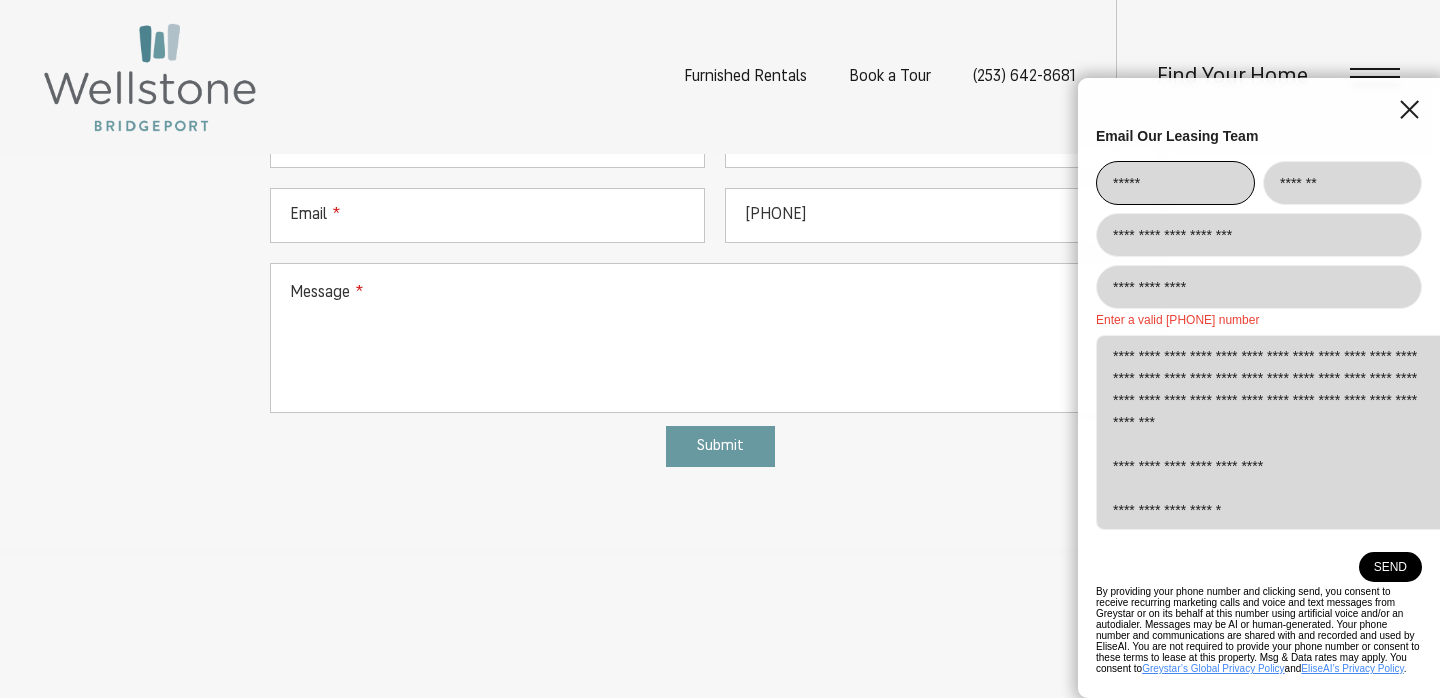type on "**********" 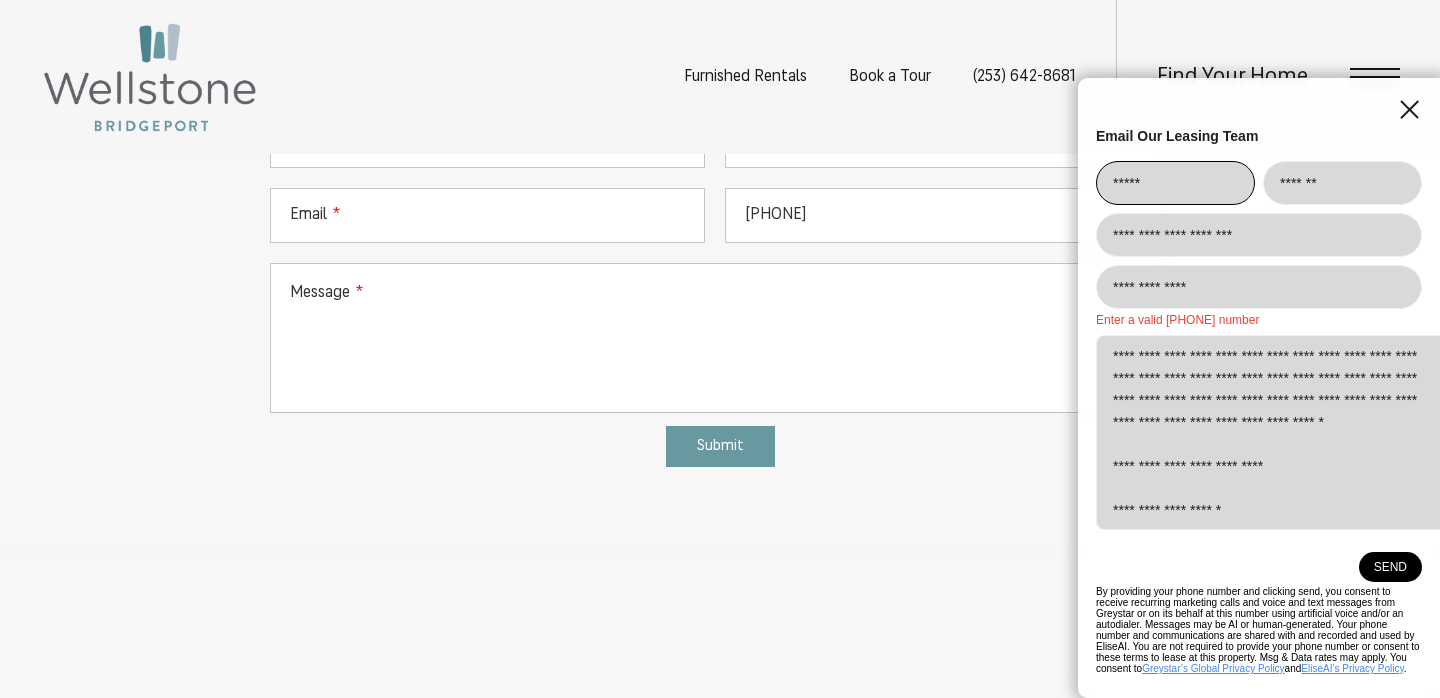 scroll, scrollTop: 111, scrollLeft: 0, axis: vertical 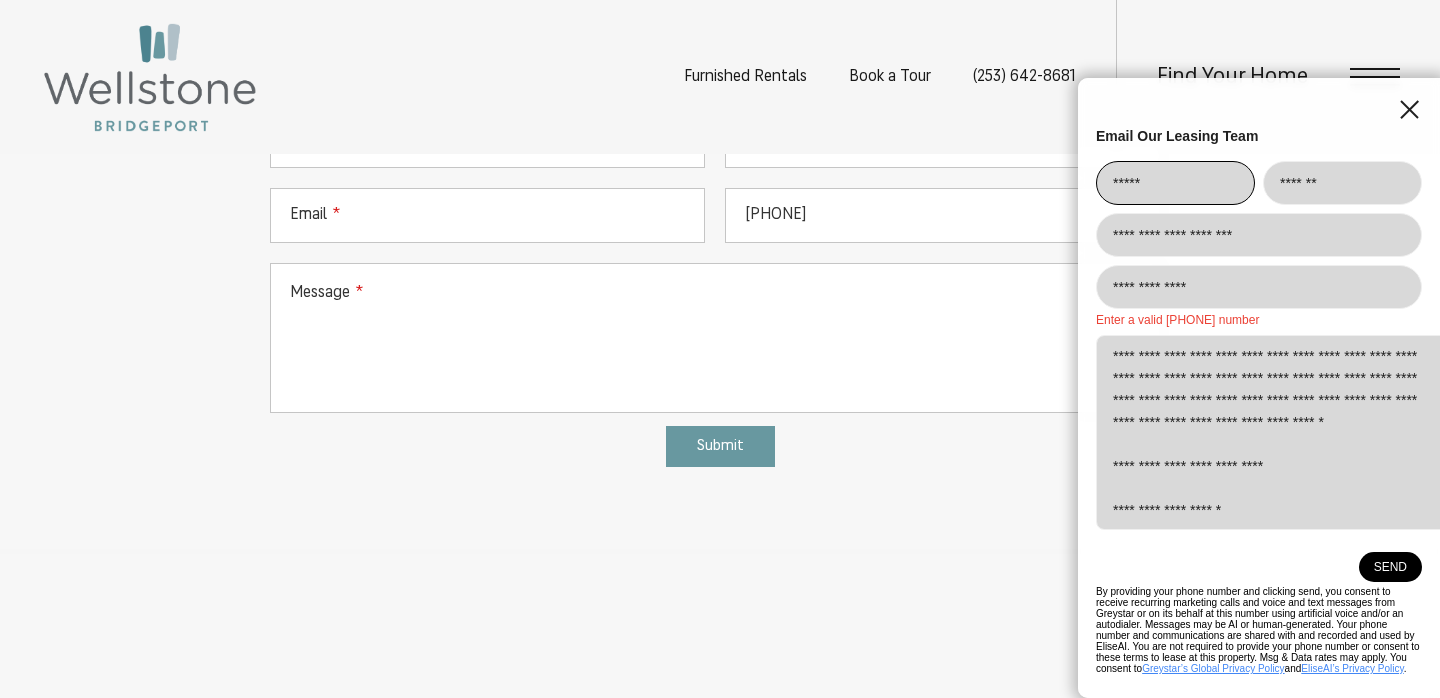 click on "[ADDRESS]" at bounding box center [1276, 432] 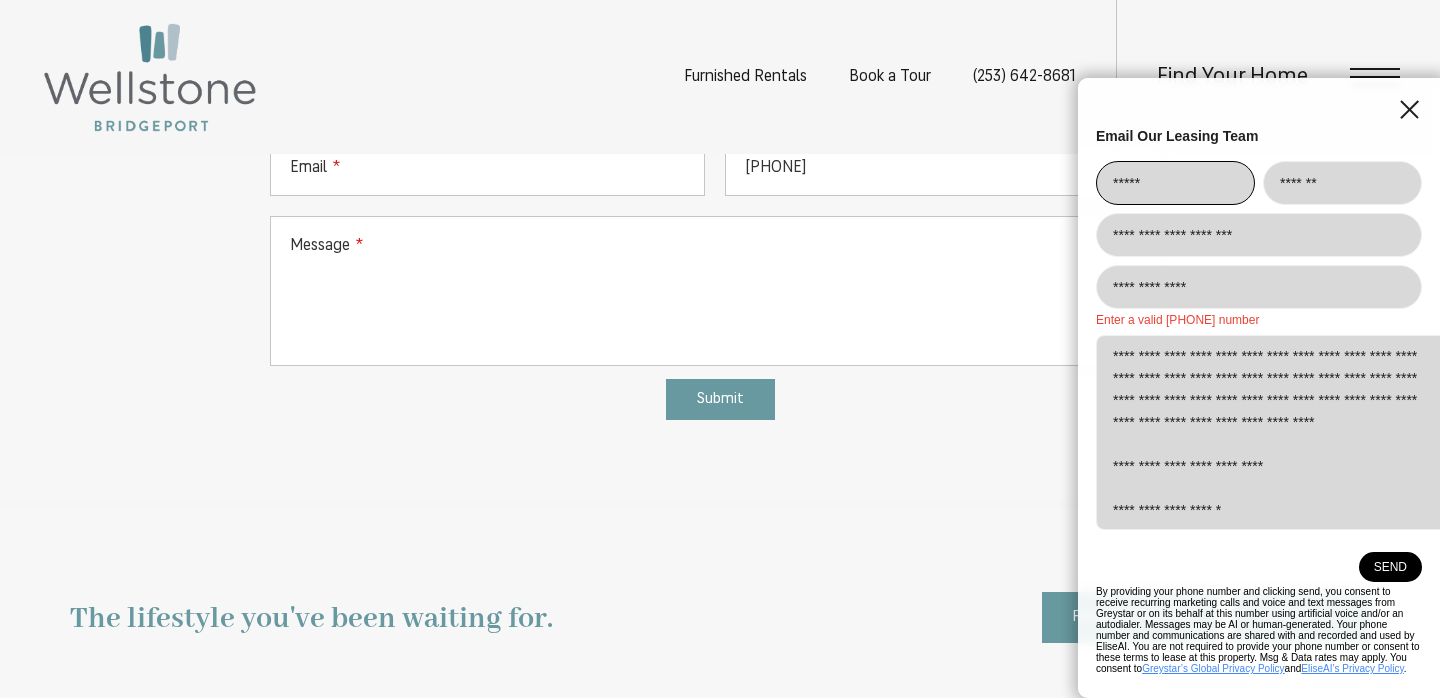 scroll, scrollTop: 1023, scrollLeft: 0, axis: vertical 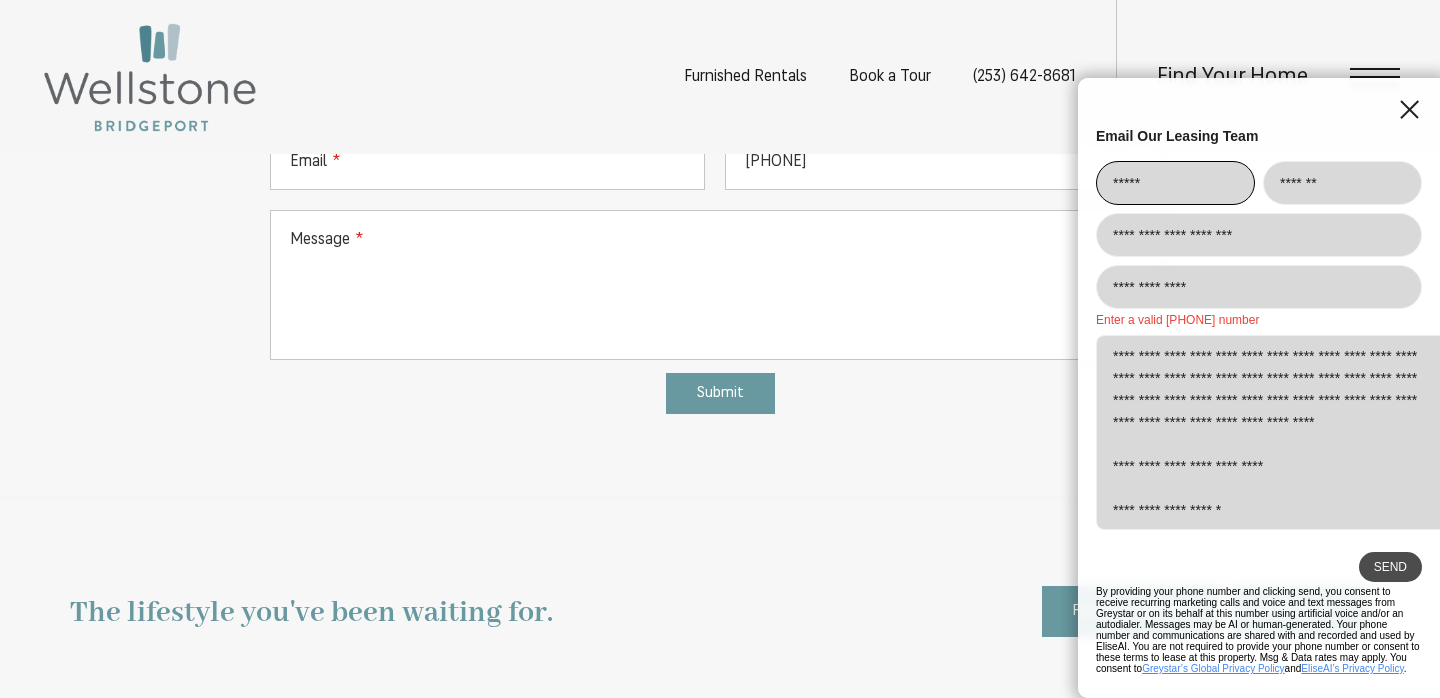 type on "[ADDRESS]" 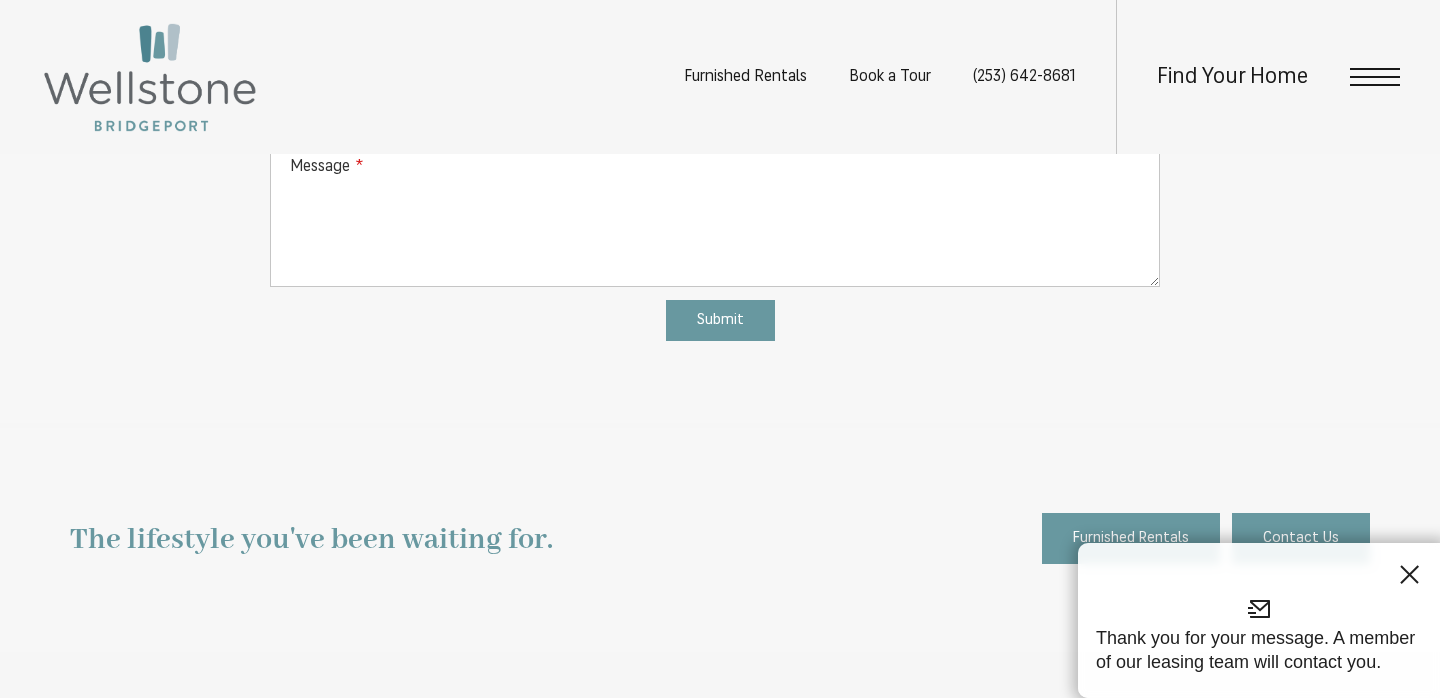 scroll, scrollTop: 1107, scrollLeft: 0, axis: vertical 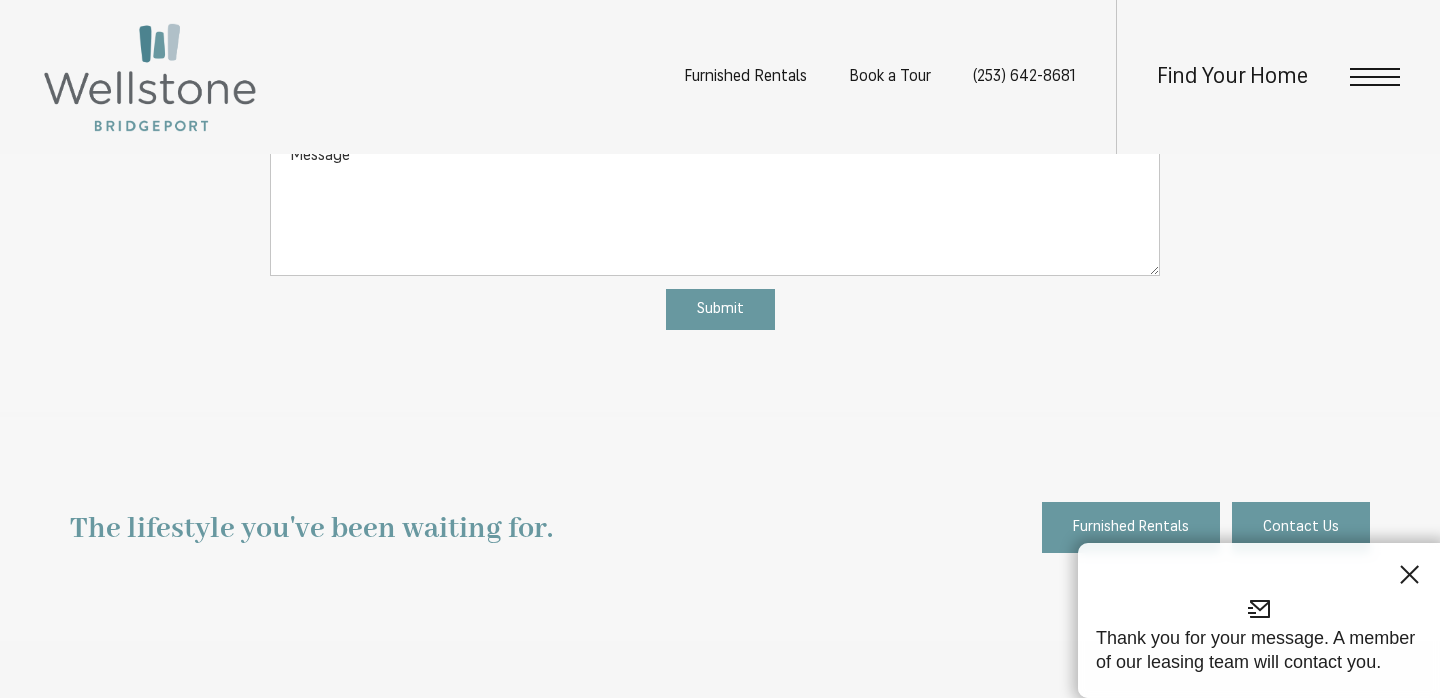 click on "Wellstone
[NUMBER] [STREET] [CITY], [STATE] [POSTAL_CODE]
[NUMBER] [STREET] [CITY], [STATE] [POSTAL_CODE]
.cls-1{stroke-width:0px;}
Email Us
.cls-1{stroke-width:0px;}
([PHONE])
Get Directions
Get in Touch!
[FIRST] Name [LAST] Name Email [PHONE] Message" at bounding box center (720, -68) 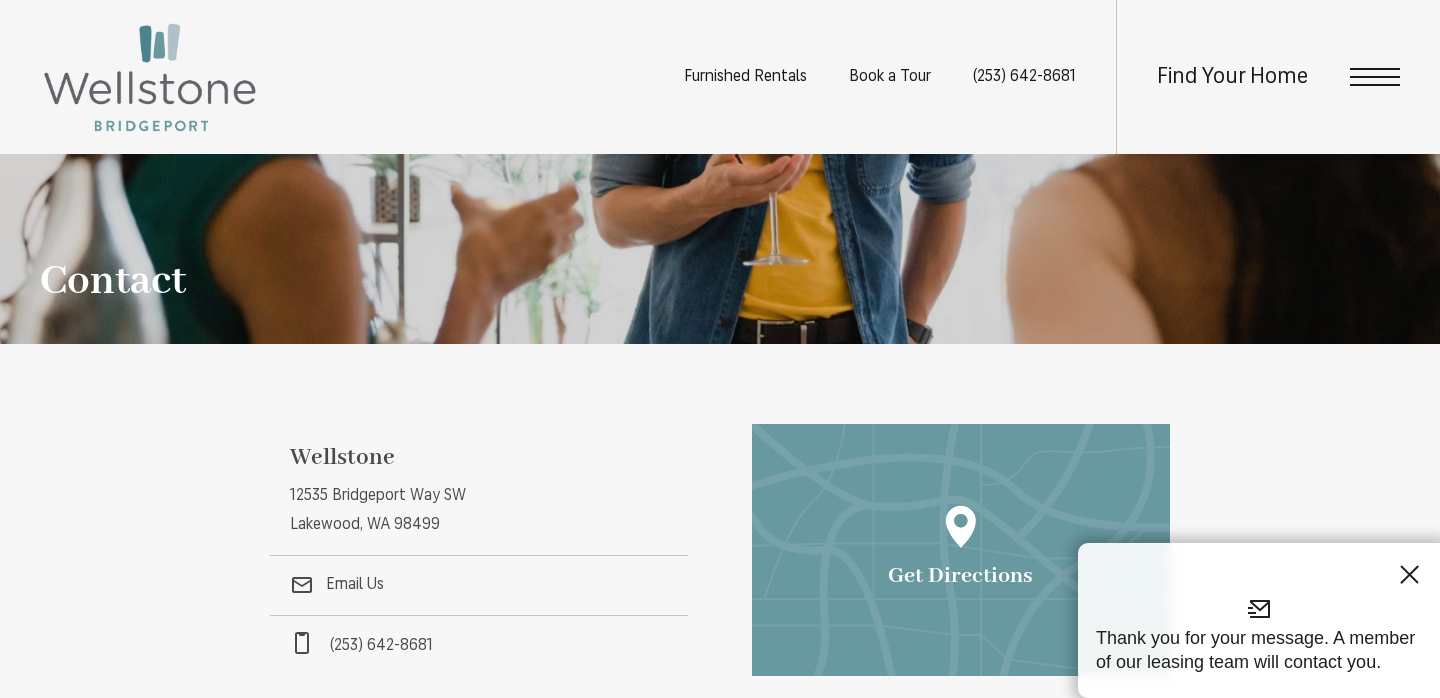 scroll, scrollTop: 0, scrollLeft: 0, axis: both 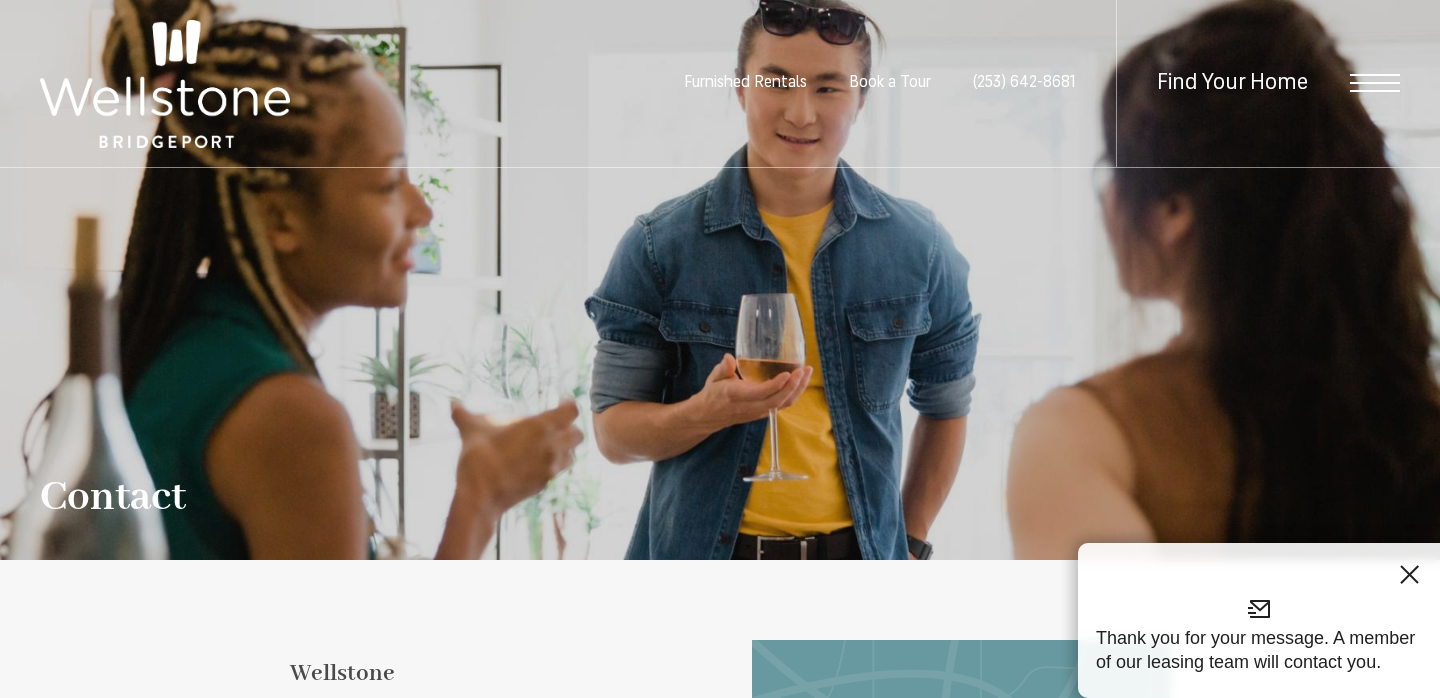 click at bounding box center (1375, 83) 